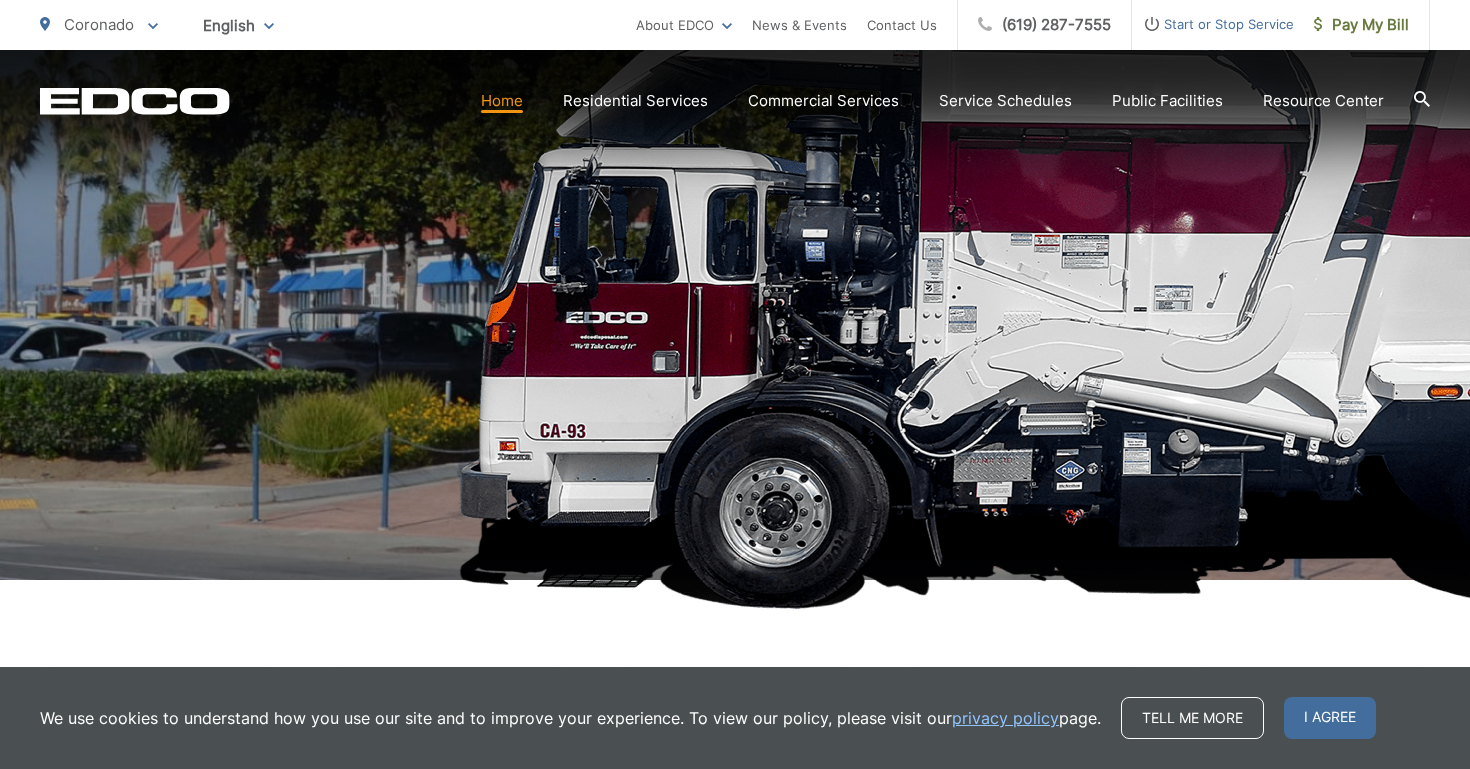 scroll, scrollTop: 303, scrollLeft: 0, axis: vertical 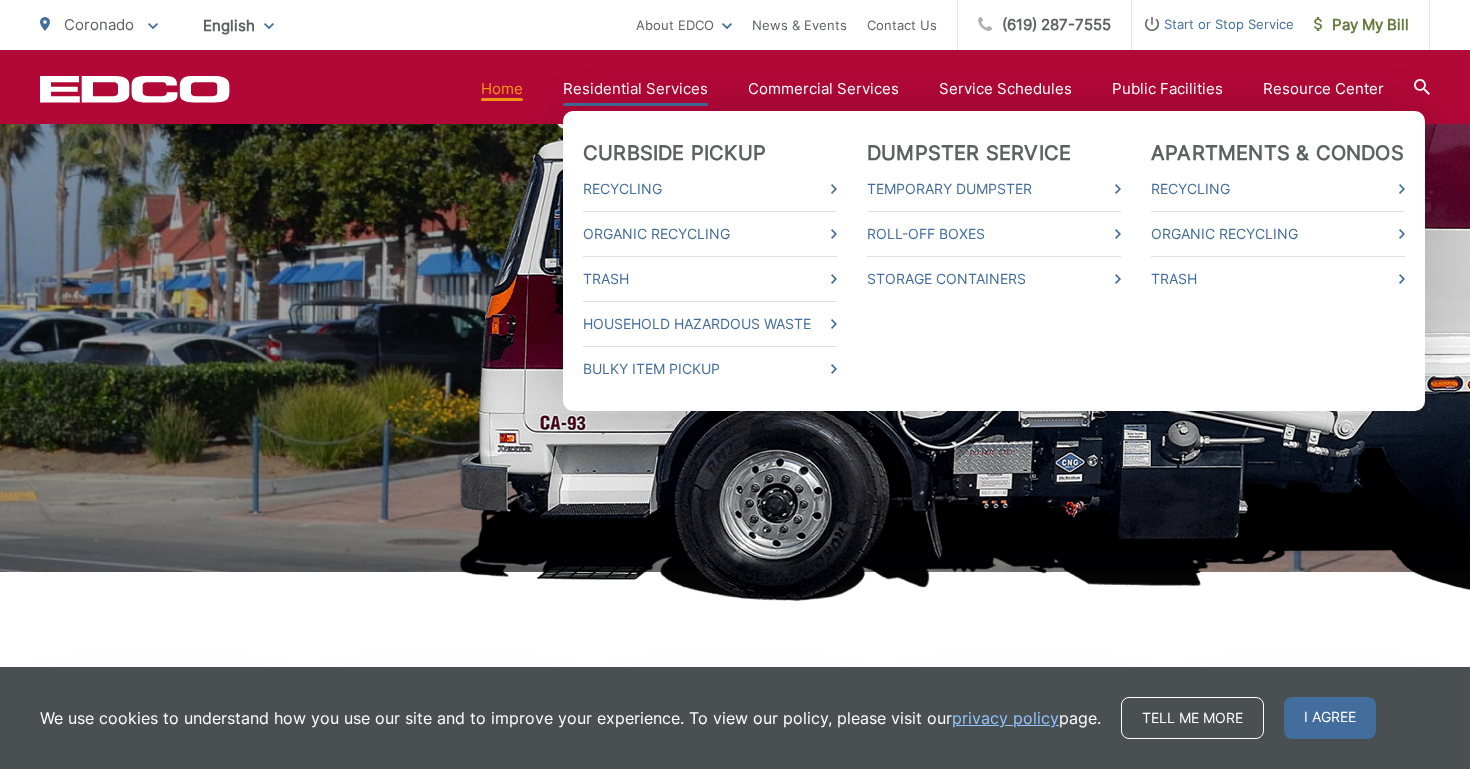 click on "Residential Services" at bounding box center (635, 89) 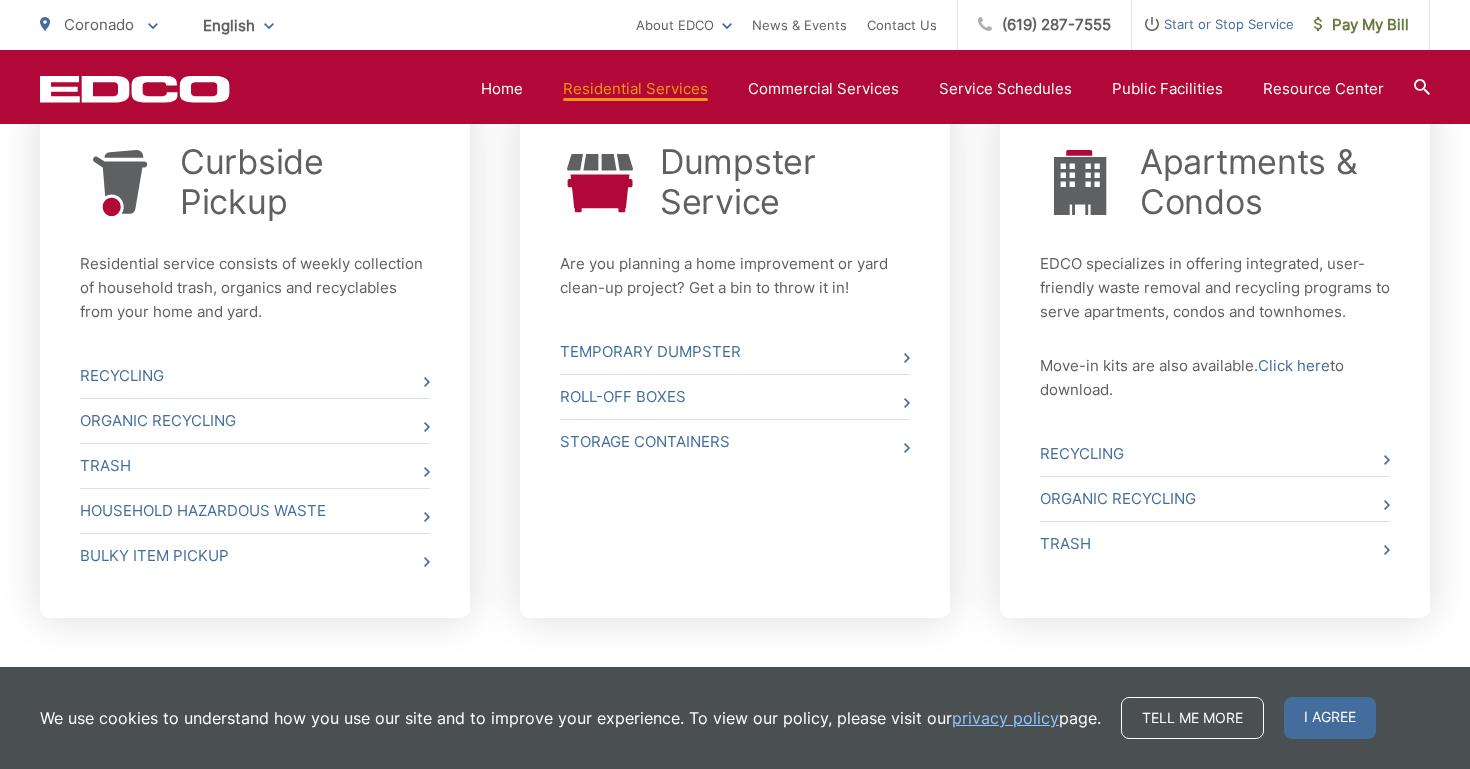 scroll, scrollTop: 816, scrollLeft: 0, axis: vertical 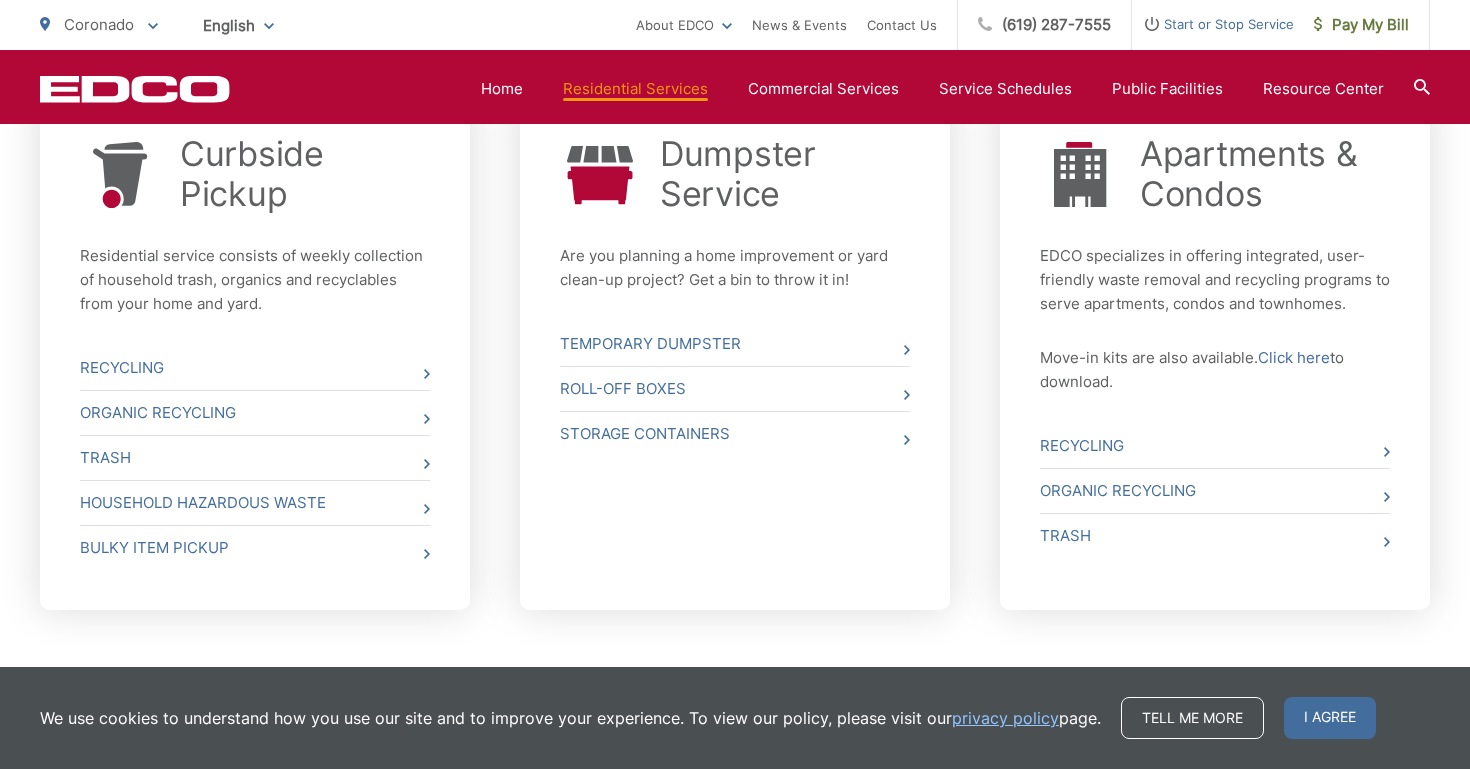 click on "Start or Stop Service" at bounding box center (1213, 24) 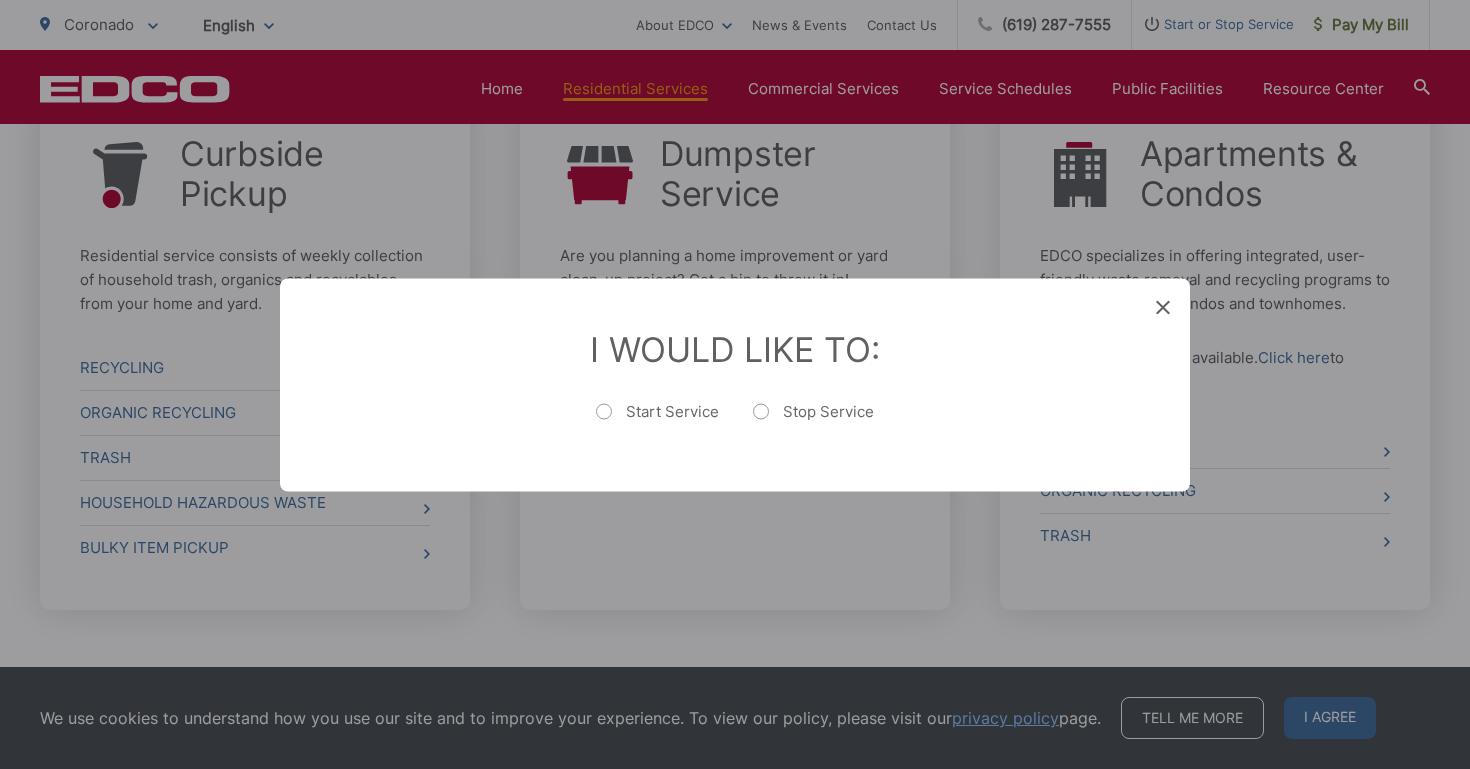 click on "Start Service" at bounding box center (657, 421) 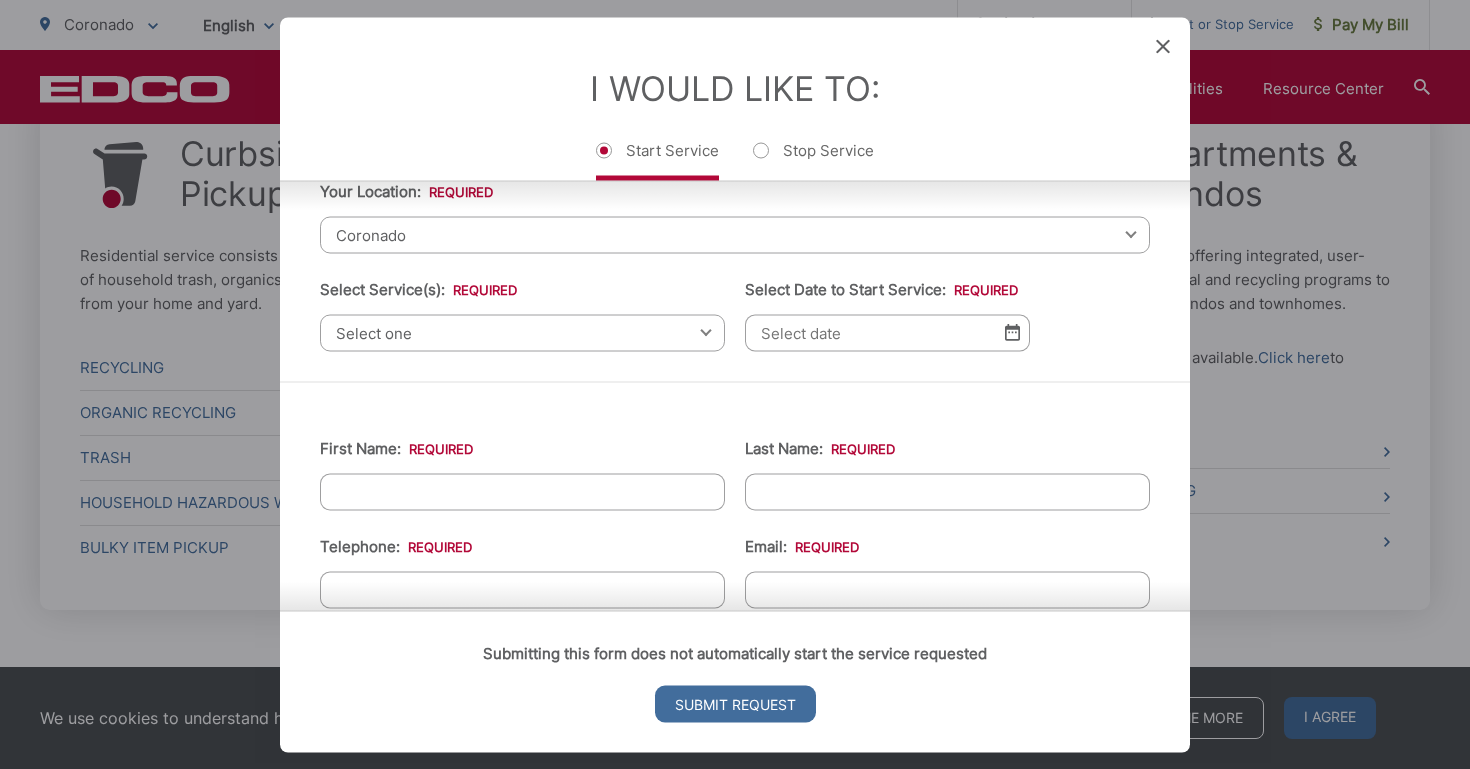 scroll, scrollTop: 89, scrollLeft: 0, axis: vertical 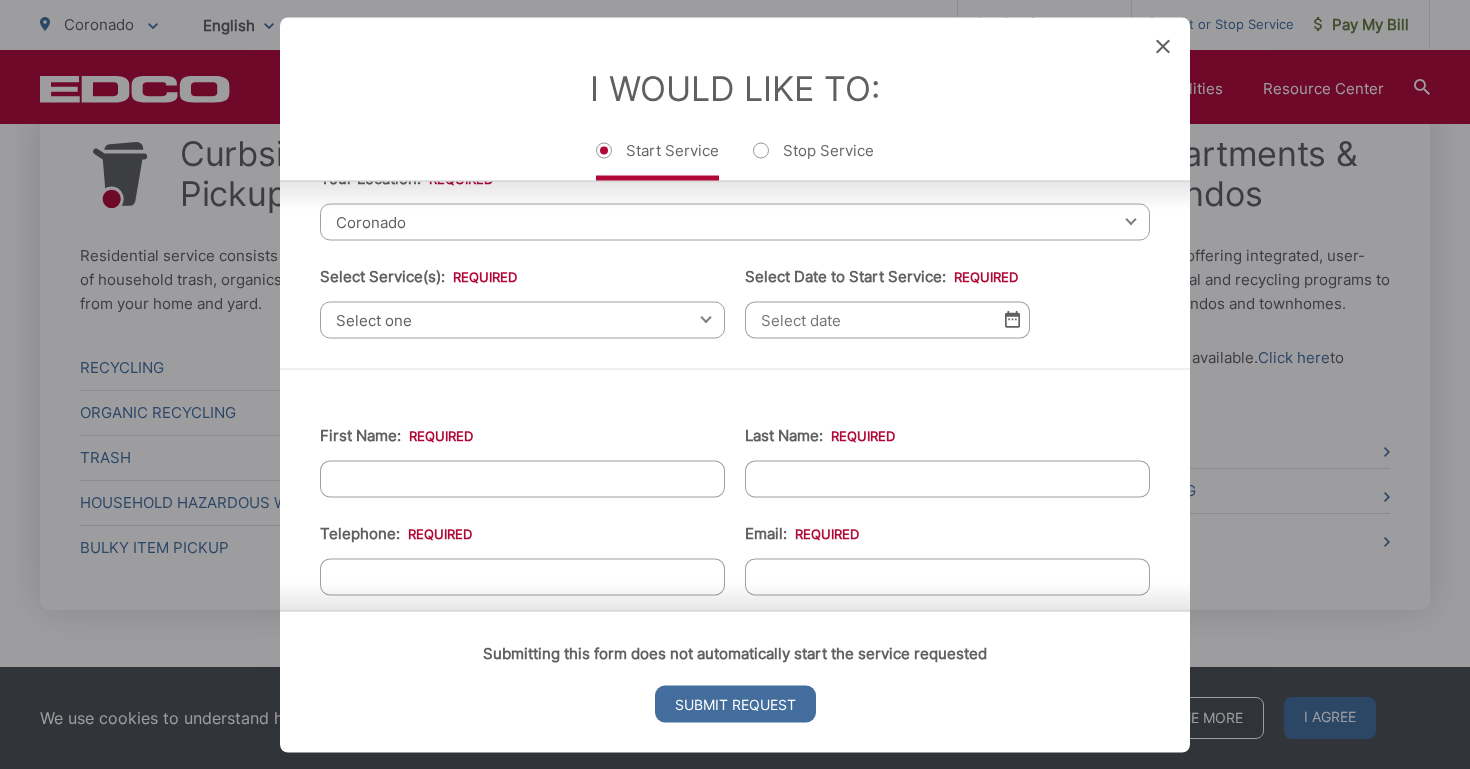 click on "Select one" at bounding box center [522, 319] 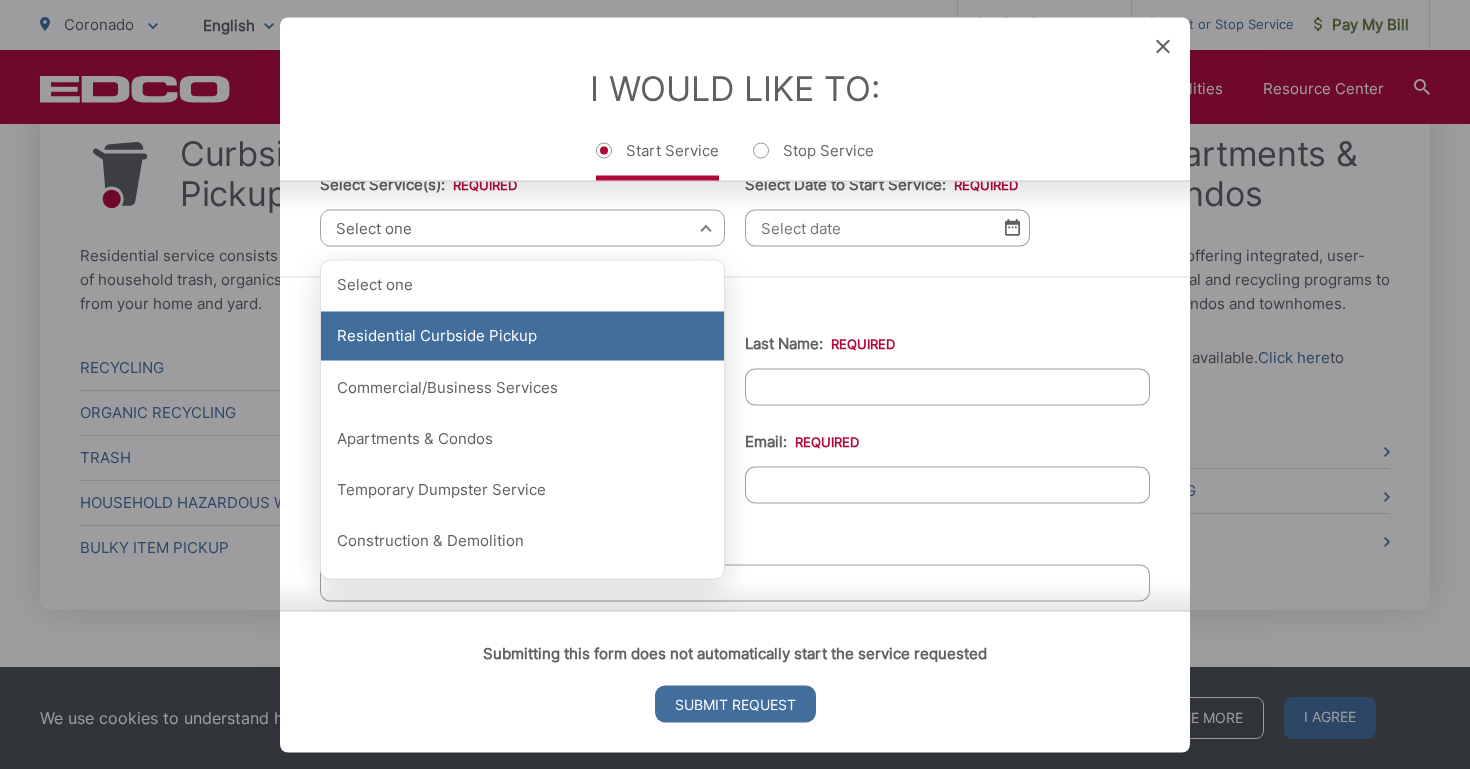 scroll, scrollTop: 180, scrollLeft: 0, axis: vertical 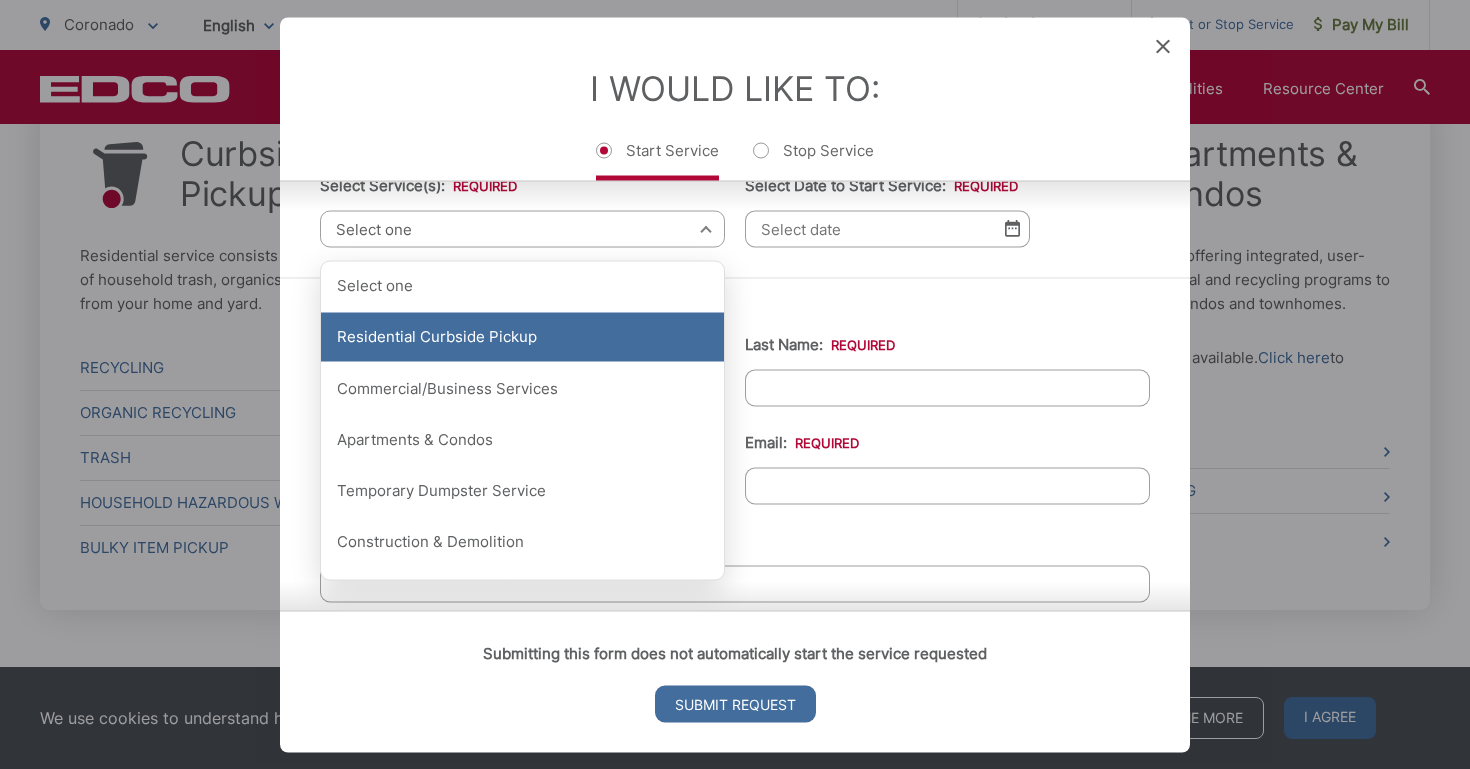 click on "Residential Curbside Pickup" at bounding box center [522, 337] 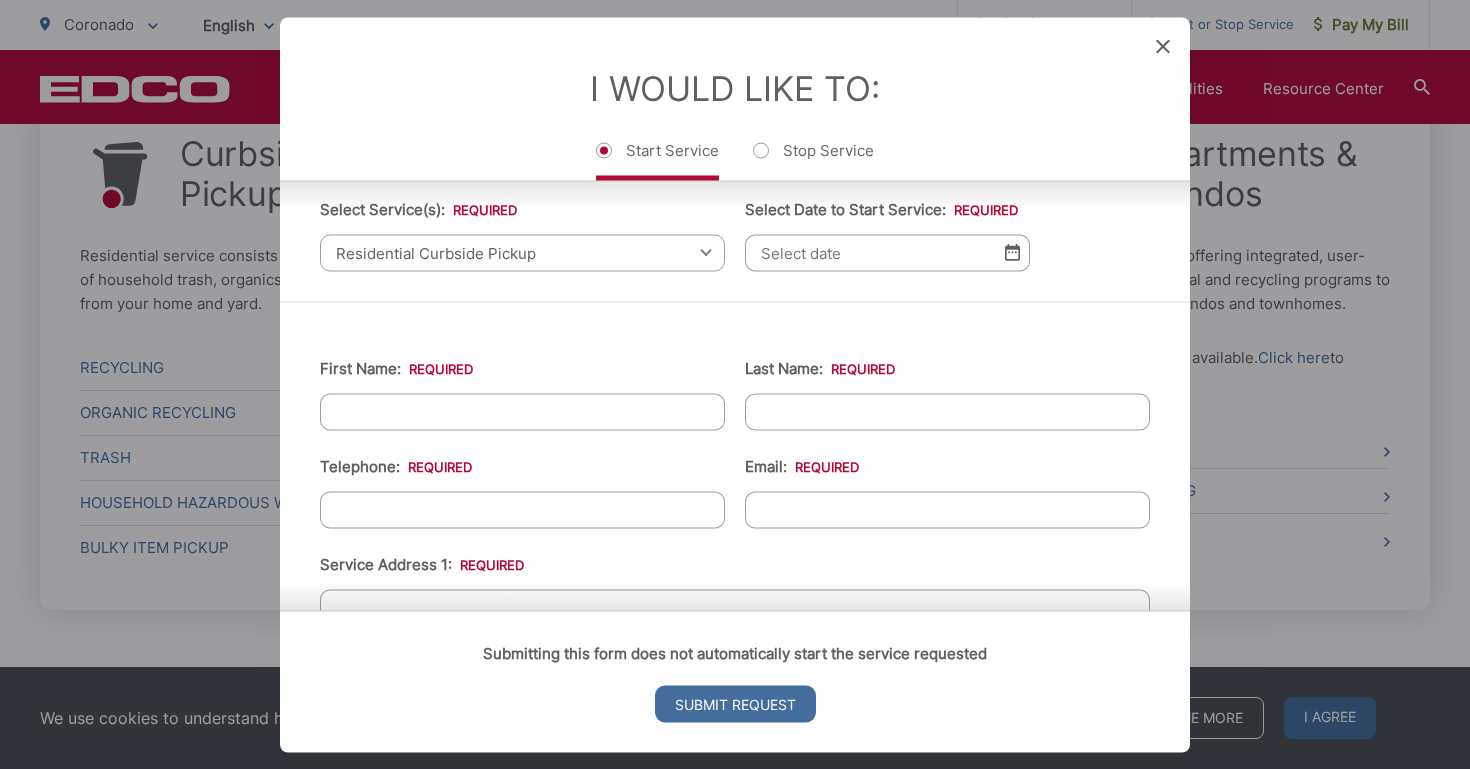 scroll, scrollTop: 127, scrollLeft: 0, axis: vertical 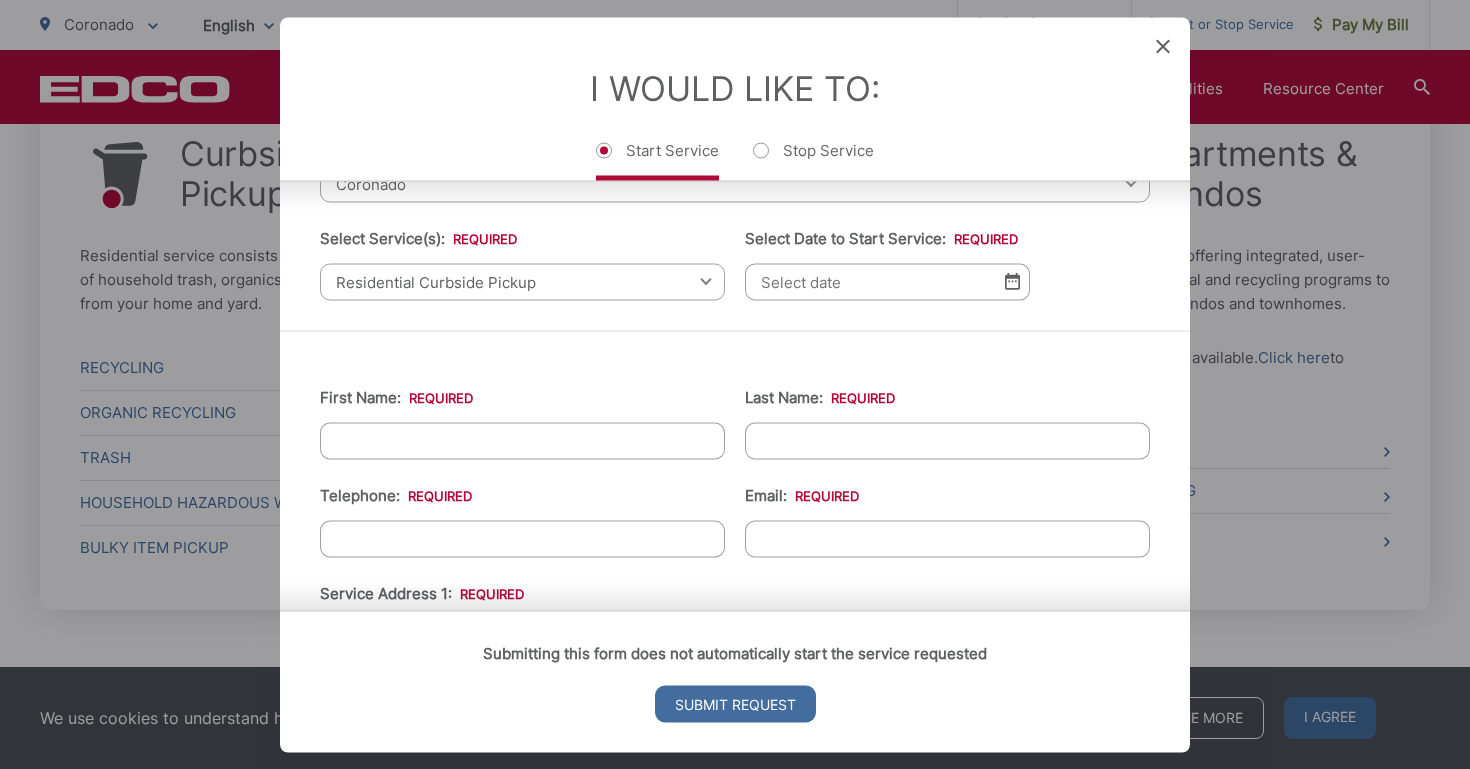 click at bounding box center (1012, 281) 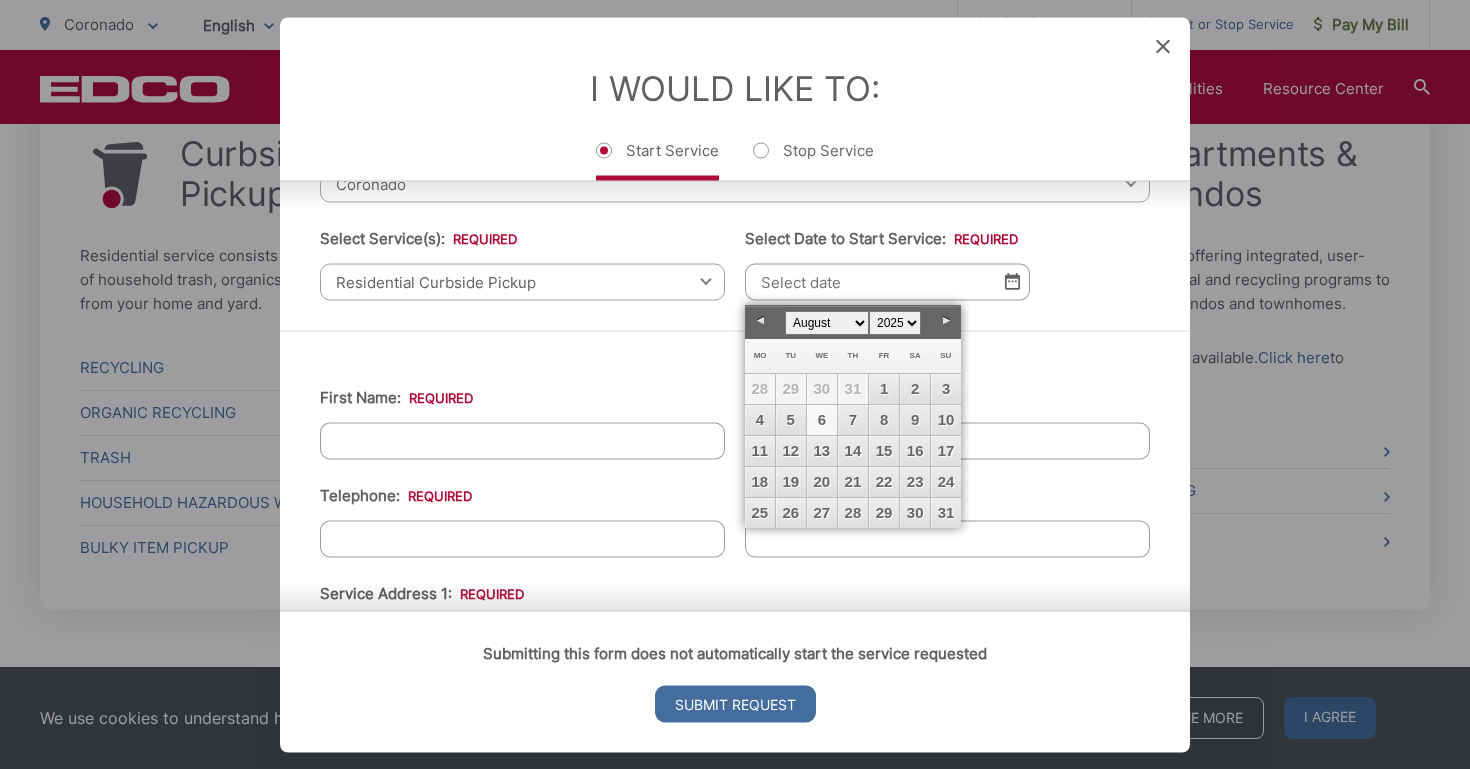 click on "6" at bounding box center (822, 420) 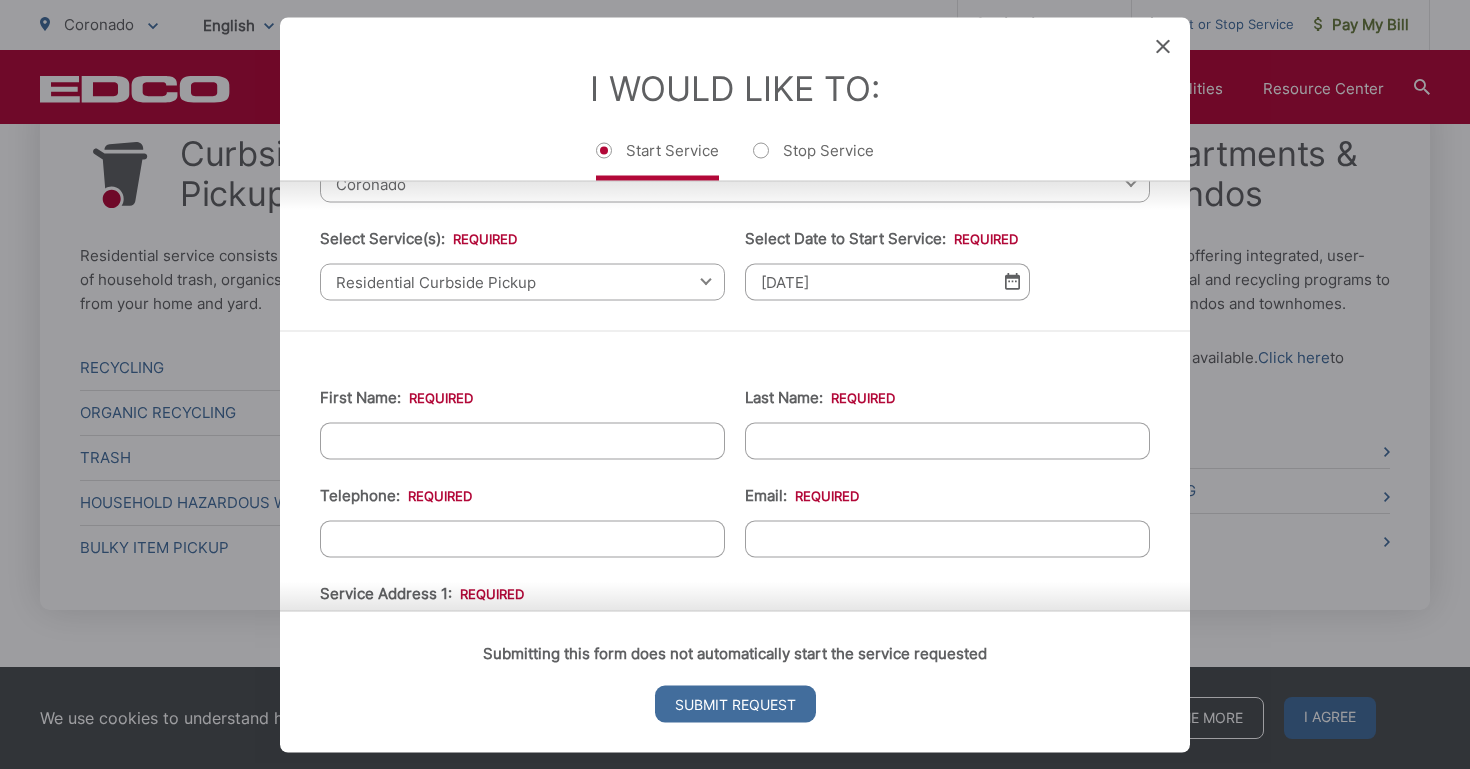 click at bounding box center [1012, 281] 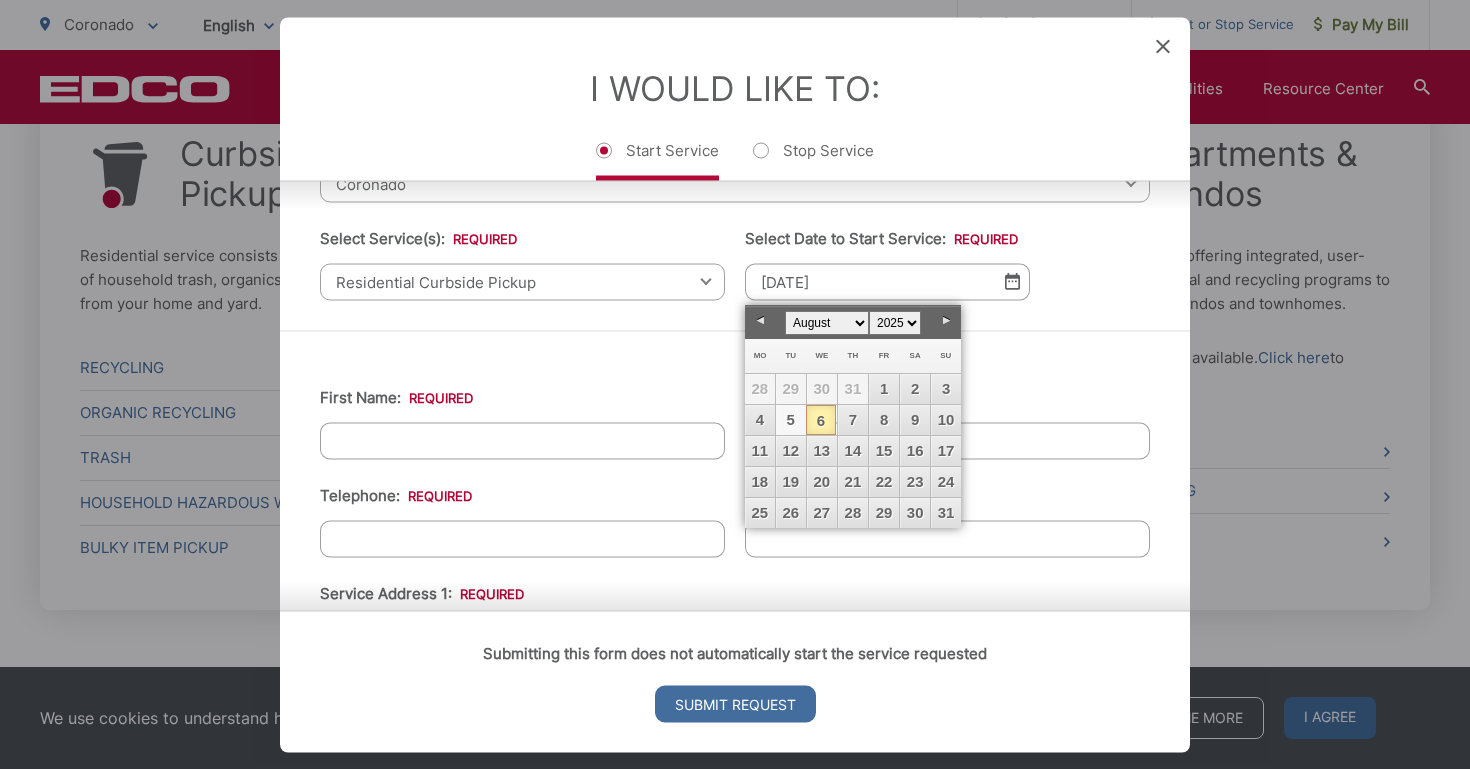 click on "5" at bounding box center [791, 420] 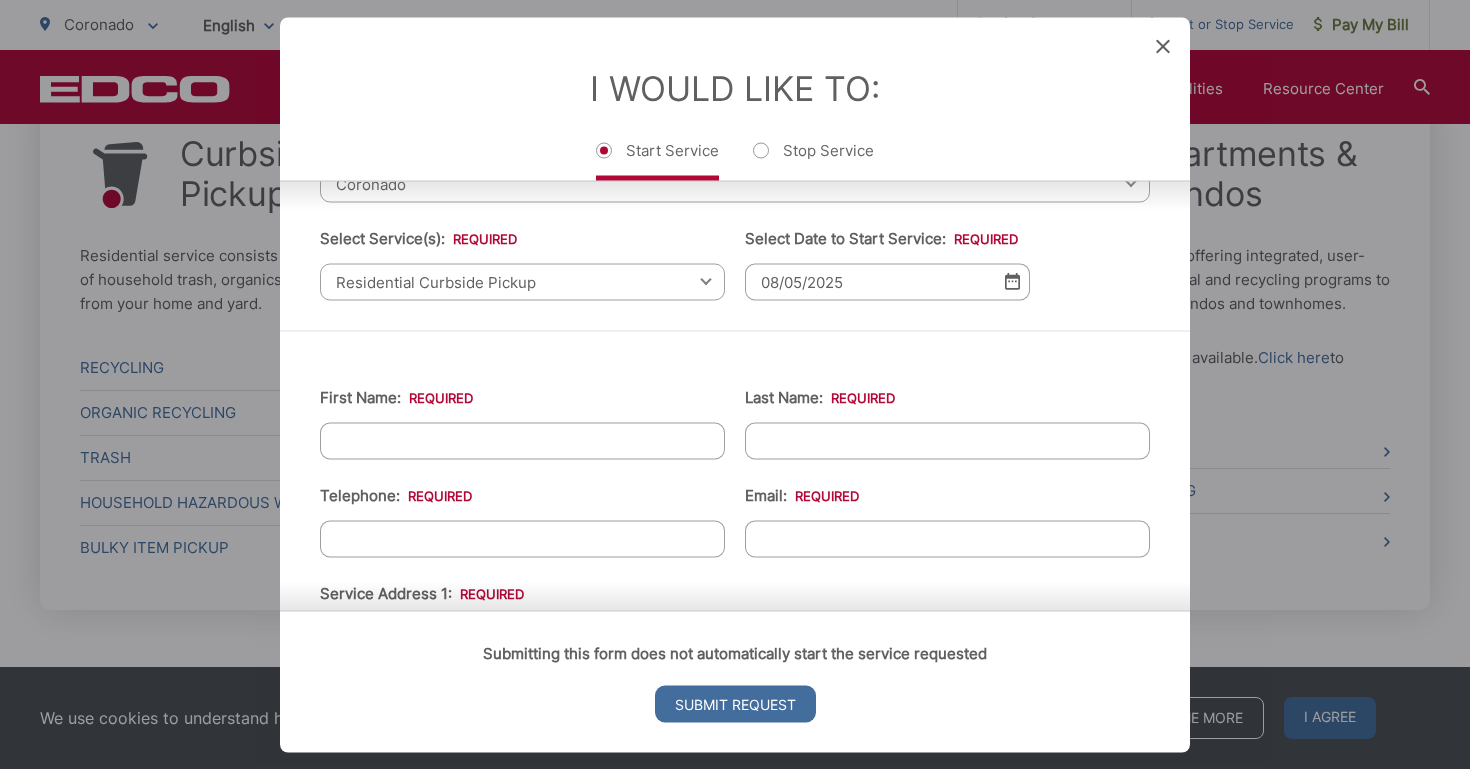 click at bounding box center (1012, 281) 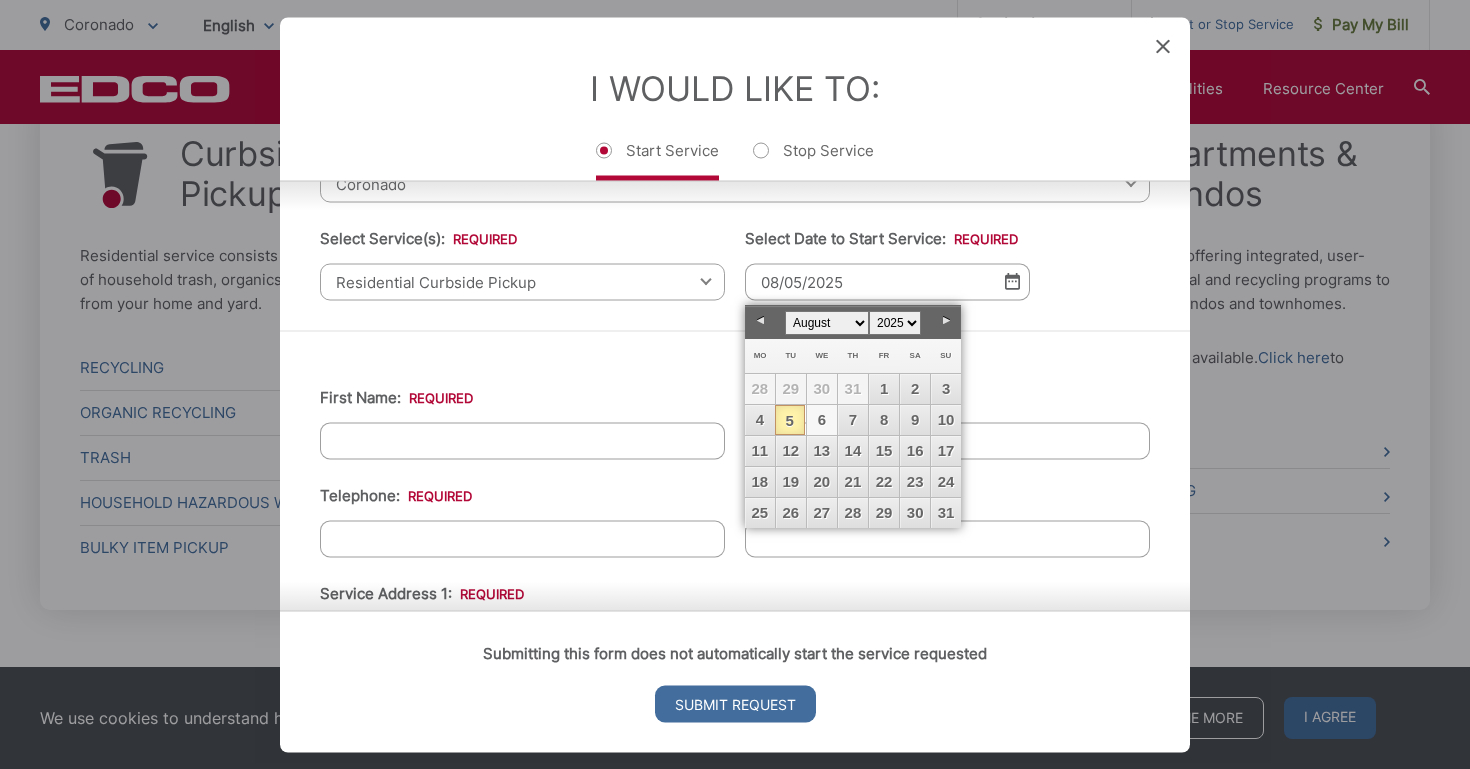 click on "6" at bounding box center [822, 420] 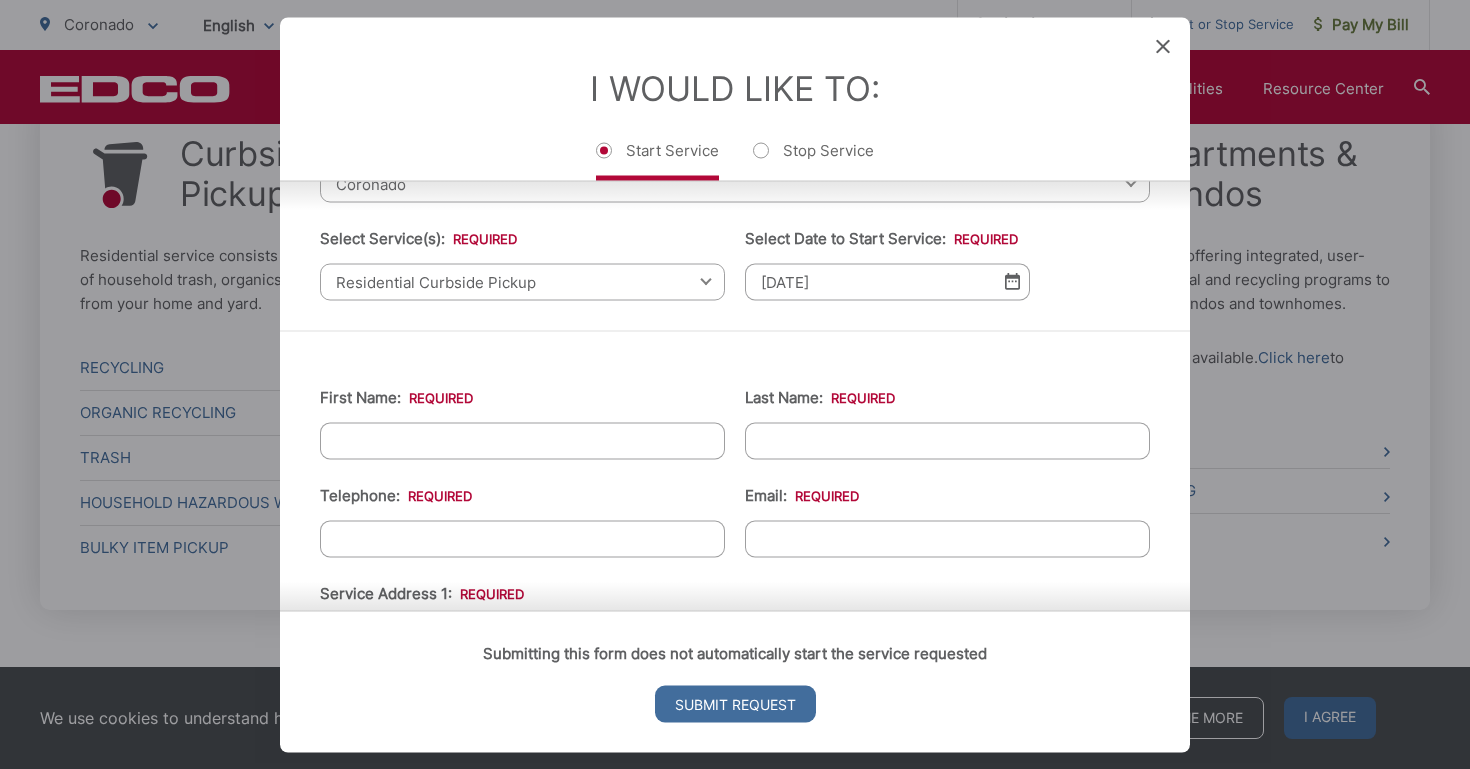 click on "First Name: *" at bounding box center [522, 440] 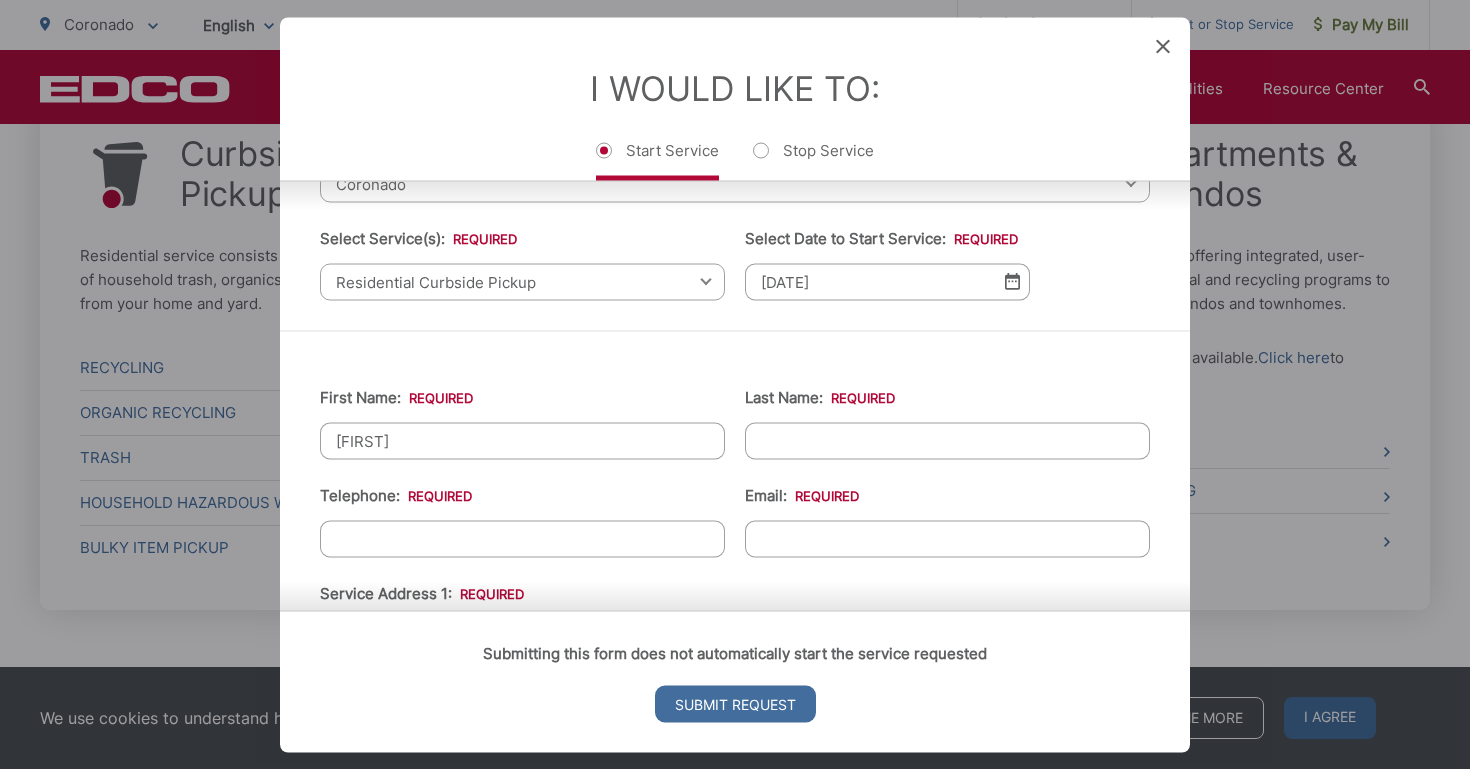 type on "[FIRST]" 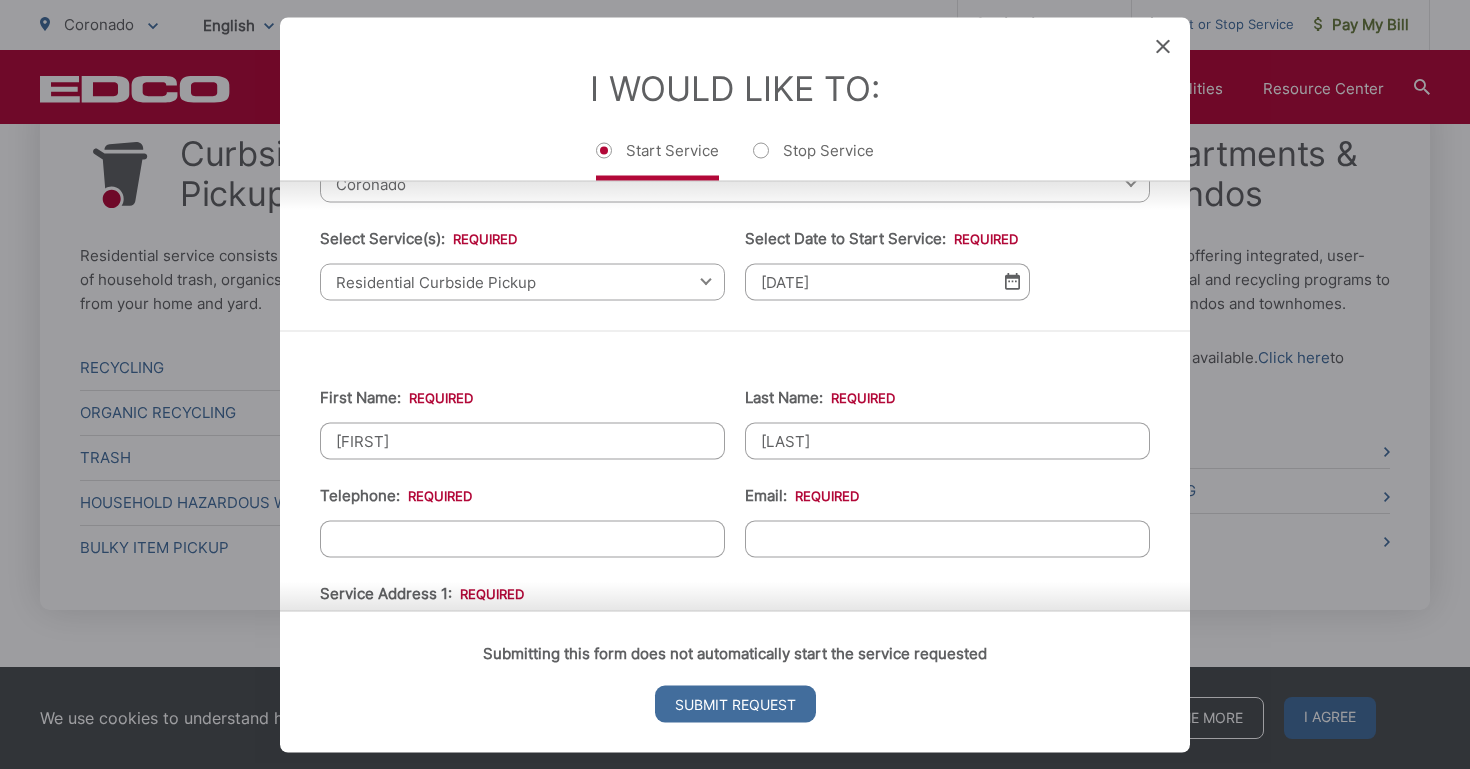 type on "[LAST]" 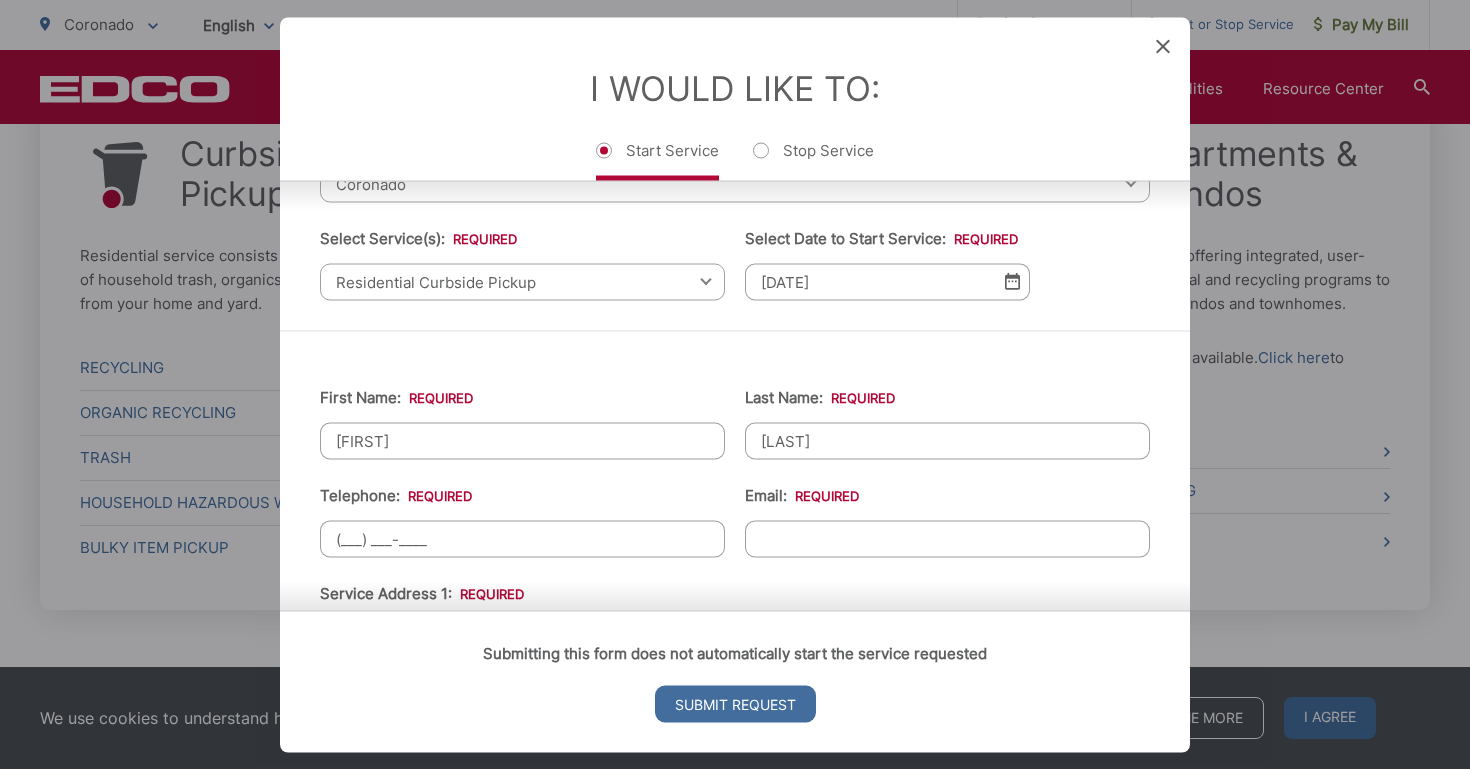 click on "(___) ___-____" at bounding box center [522, 538] 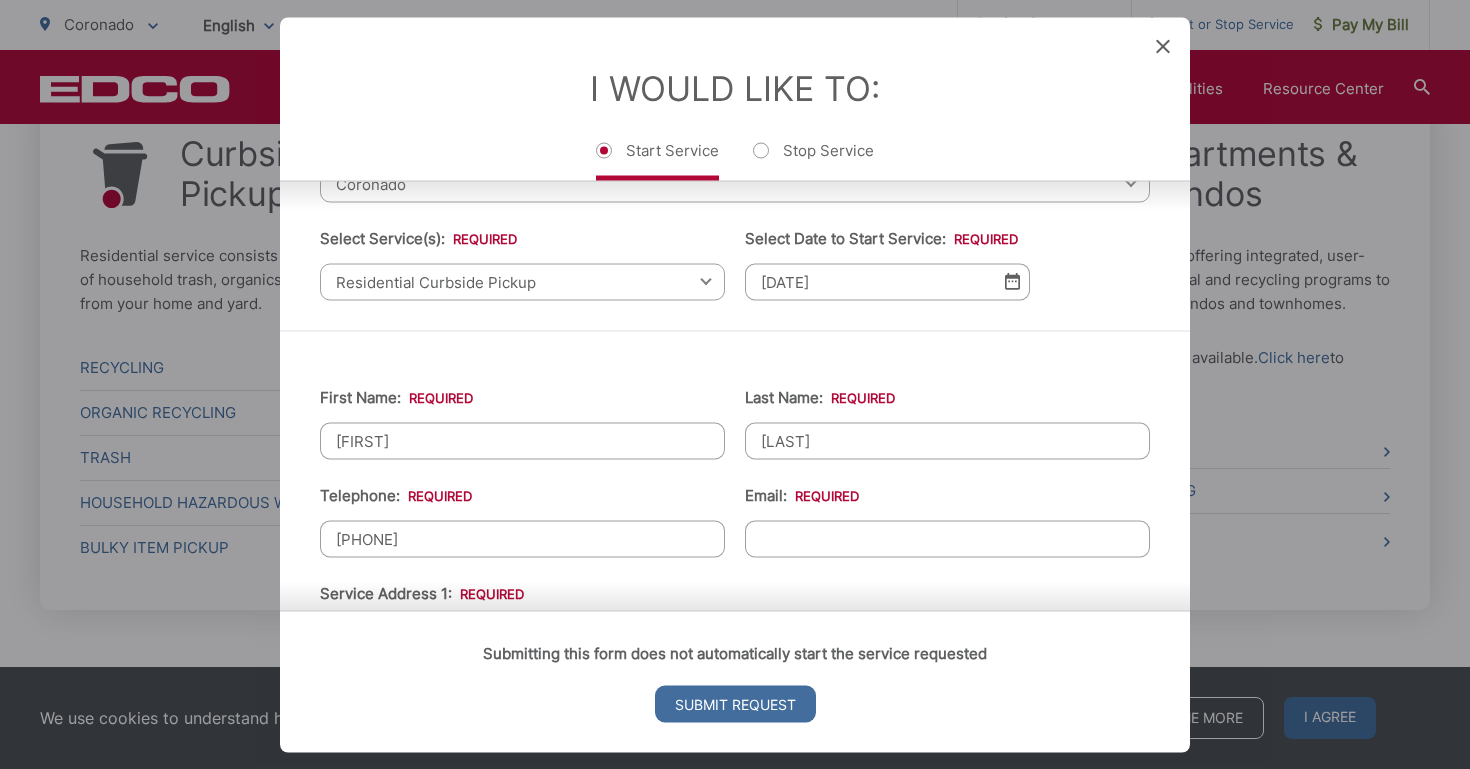 type on "[PHONE]" 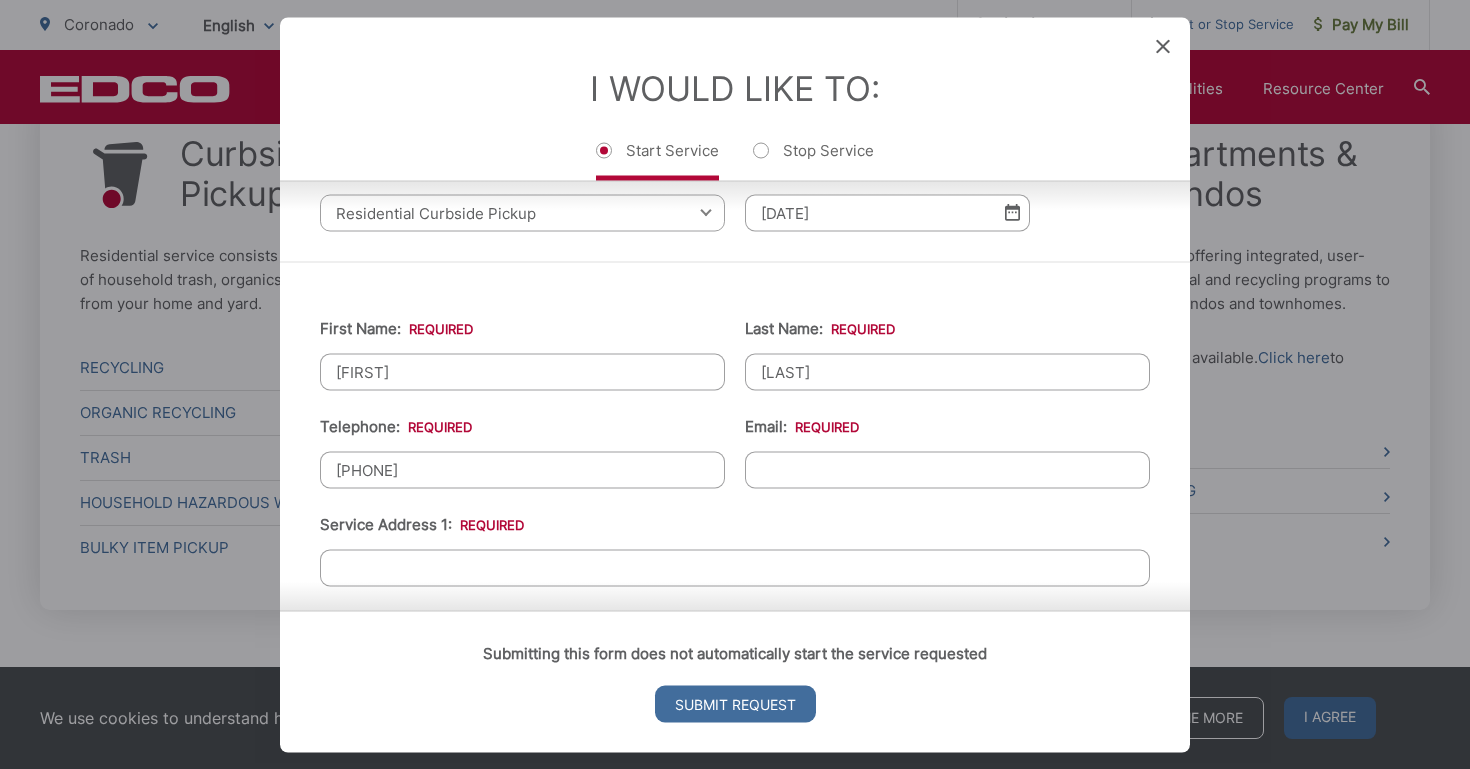 scroll, scrollTop: 209, scrollLeft: 0, axis: vertical 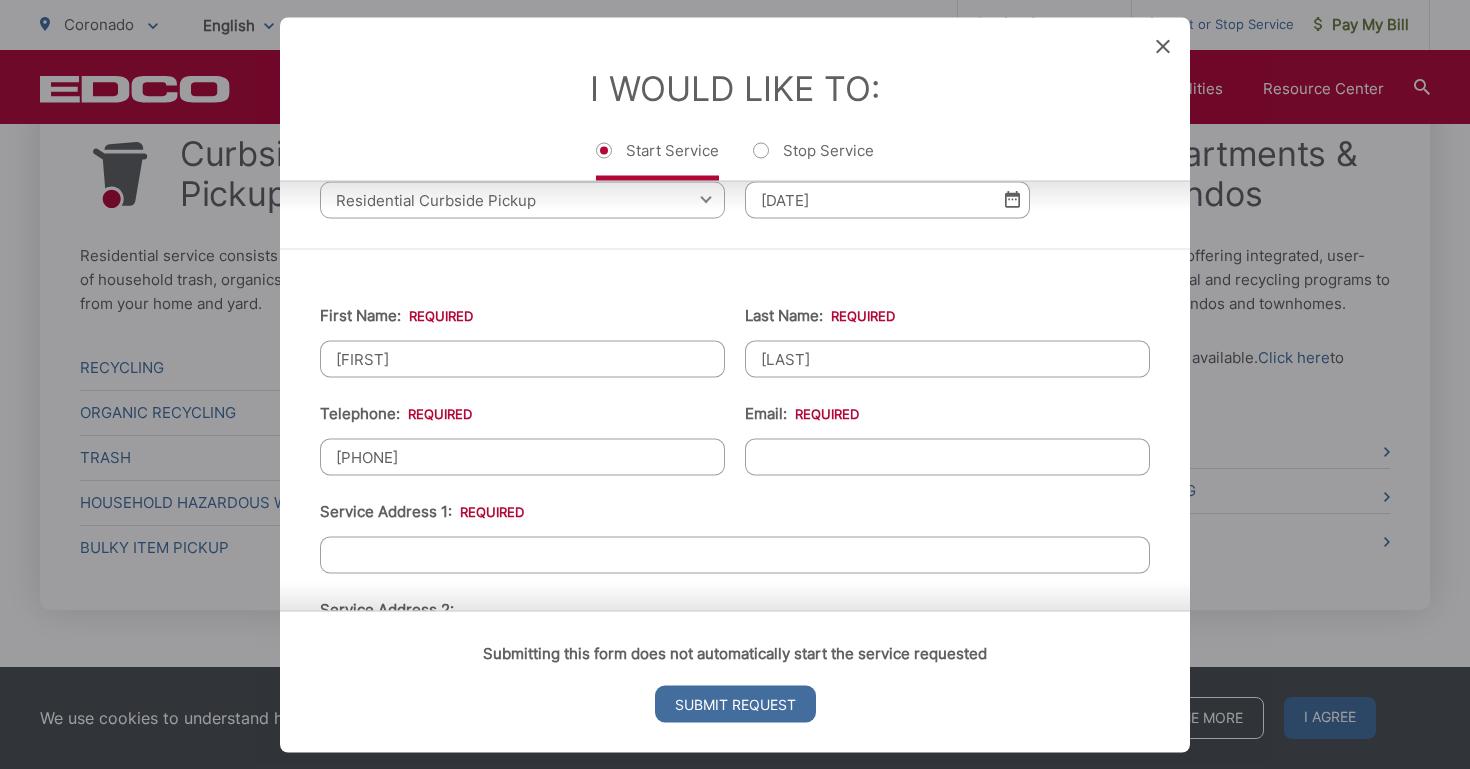 click on "Email: *" at bounding box center (947, 456) 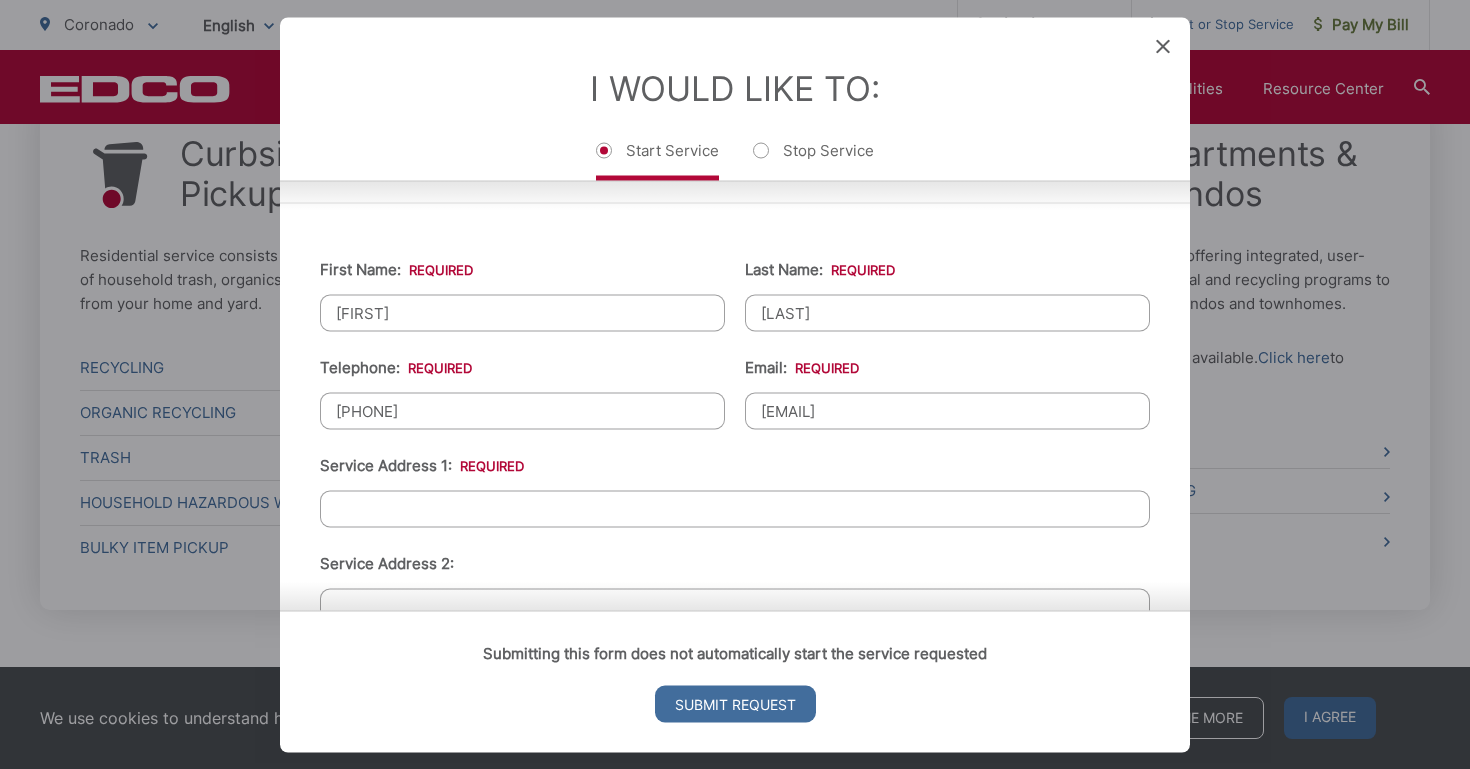 scroll, scrollTop: 316, scrollLeft: 0, axis: vertical 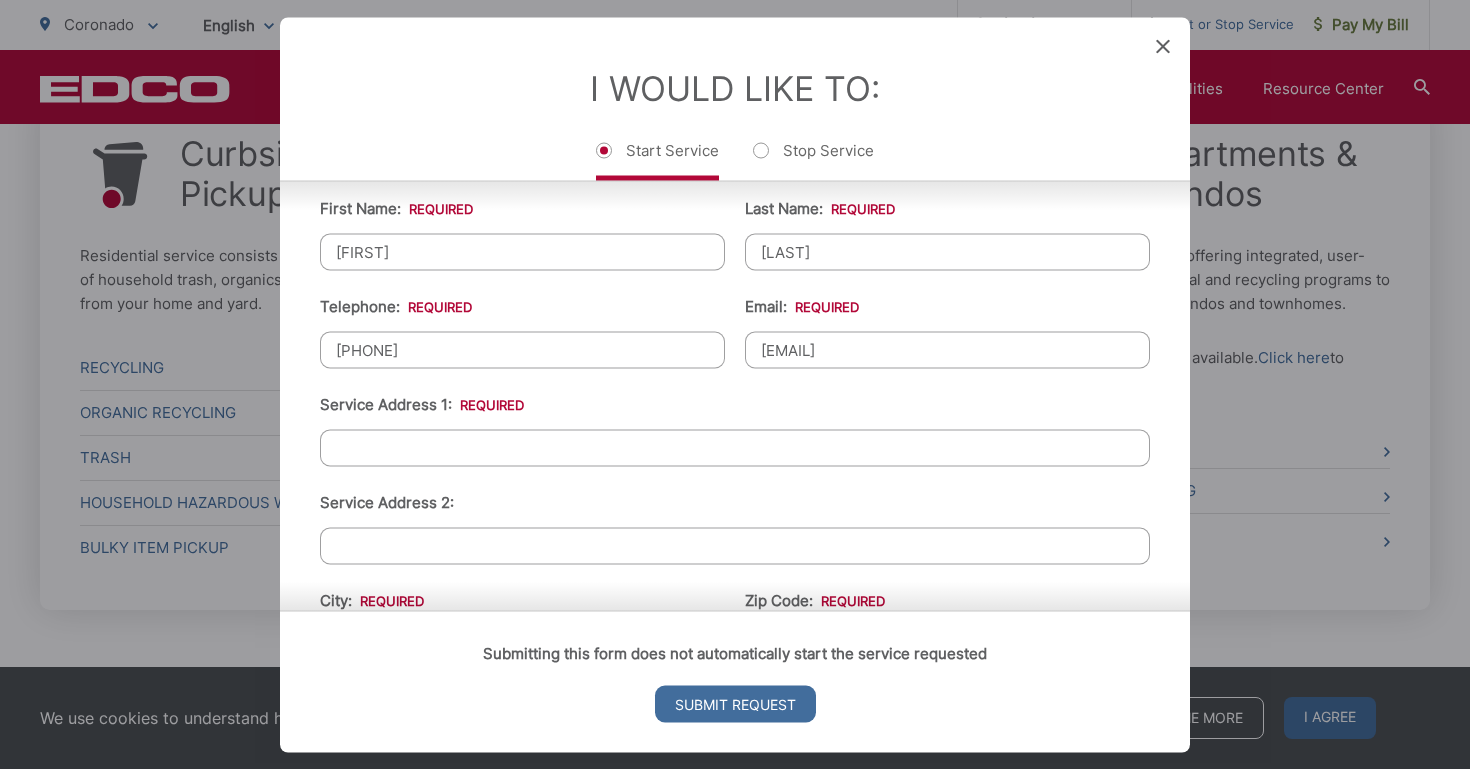 type on "[EMAIL]" 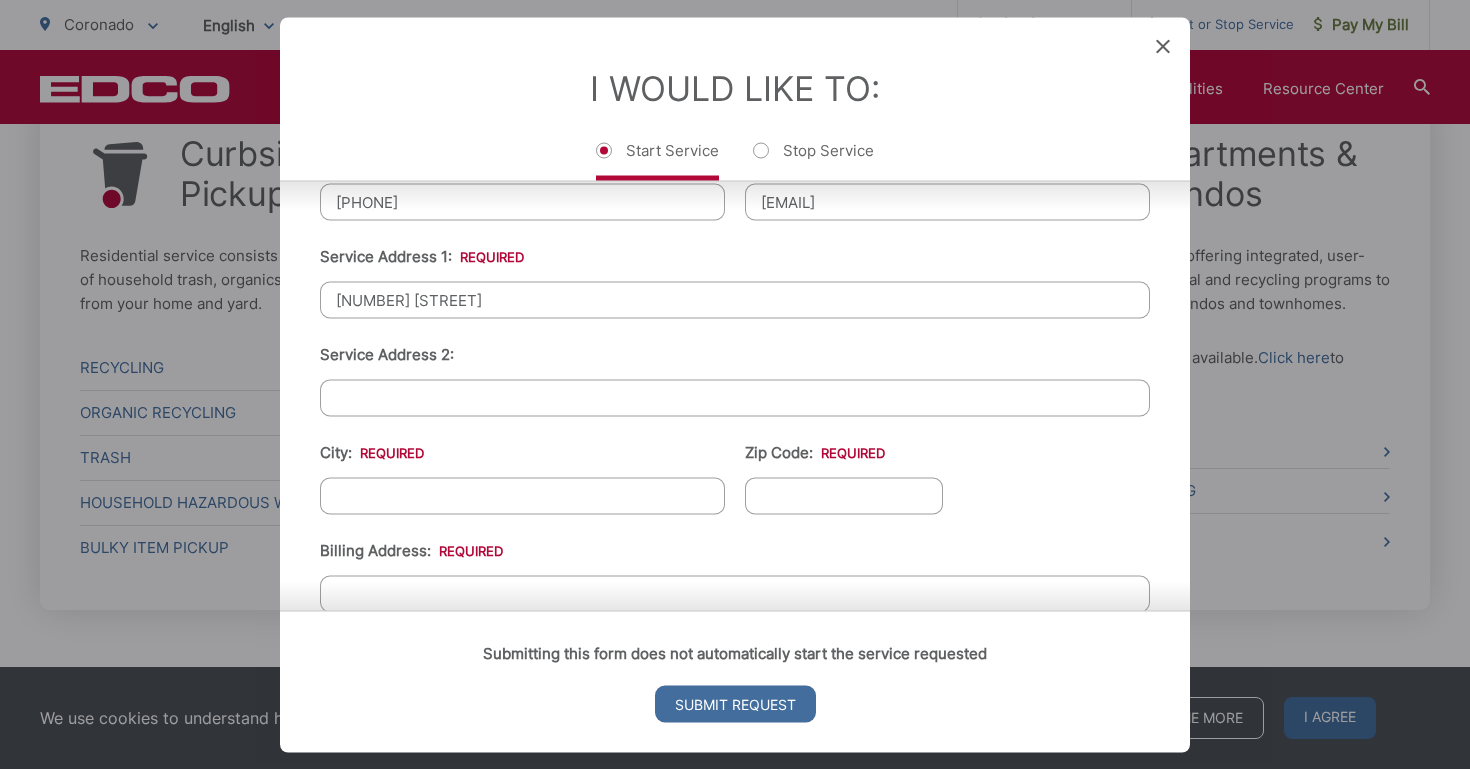 scroll, scrollTop: 500, scrollLeft: 0, axis: vertical 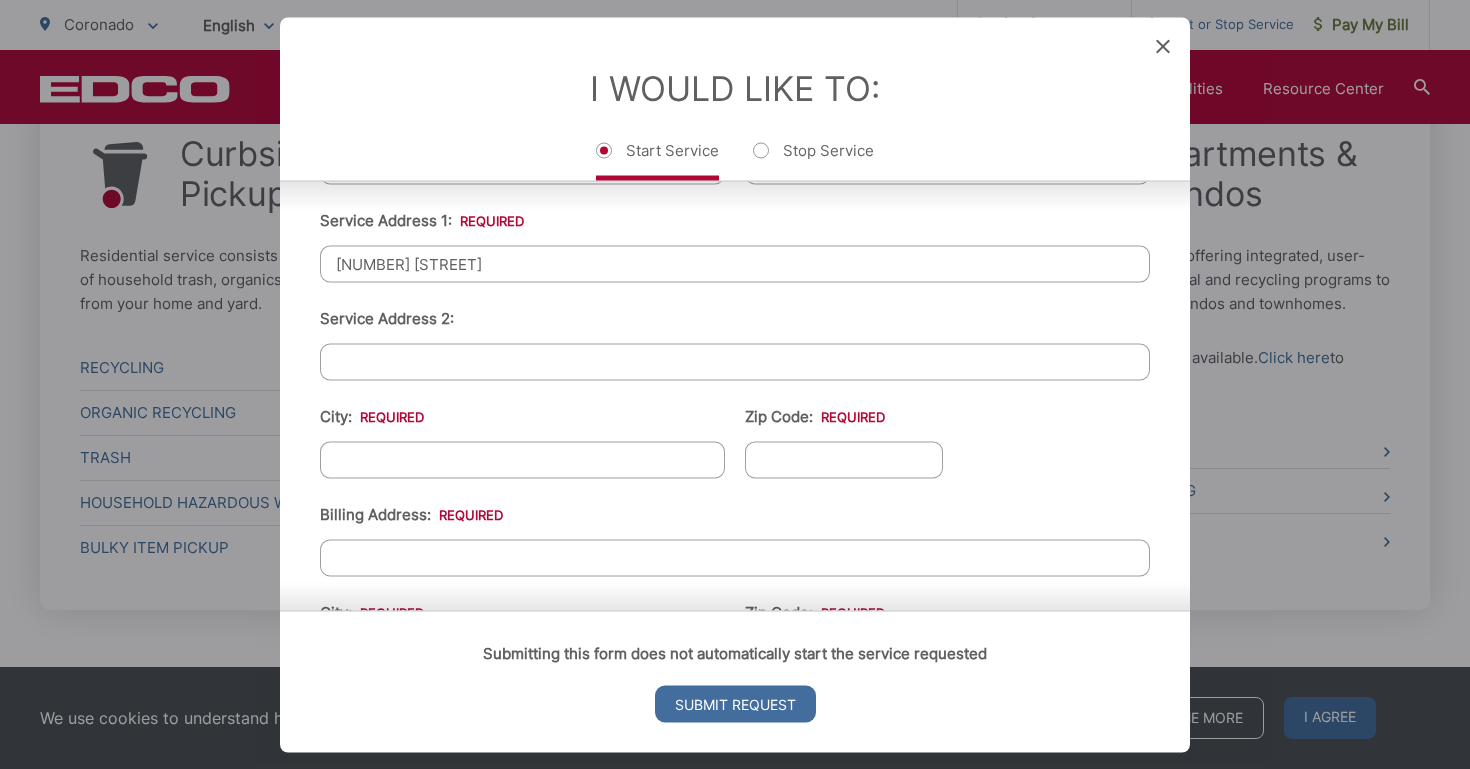 type on "[NUMBER] [STREET]" 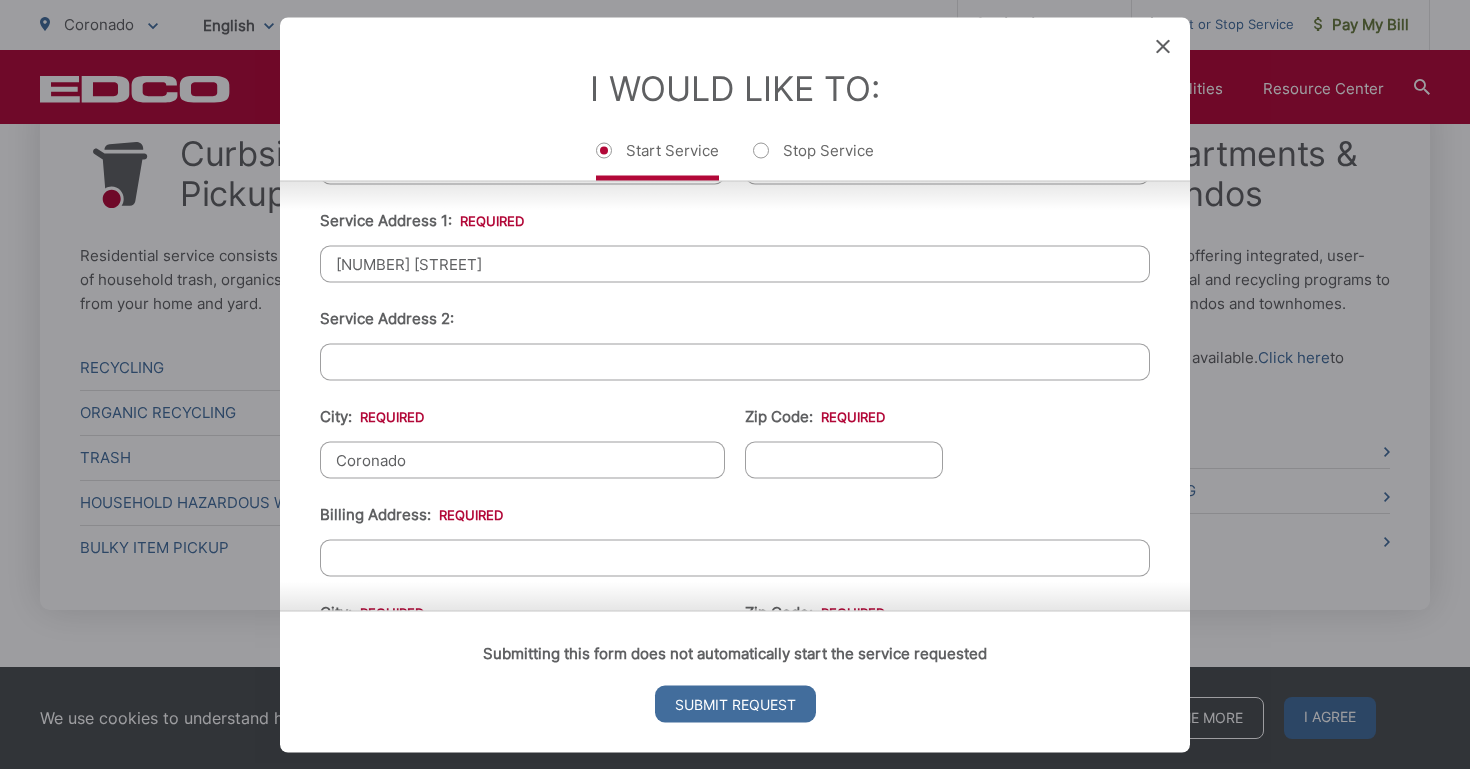 type on "Coronado" 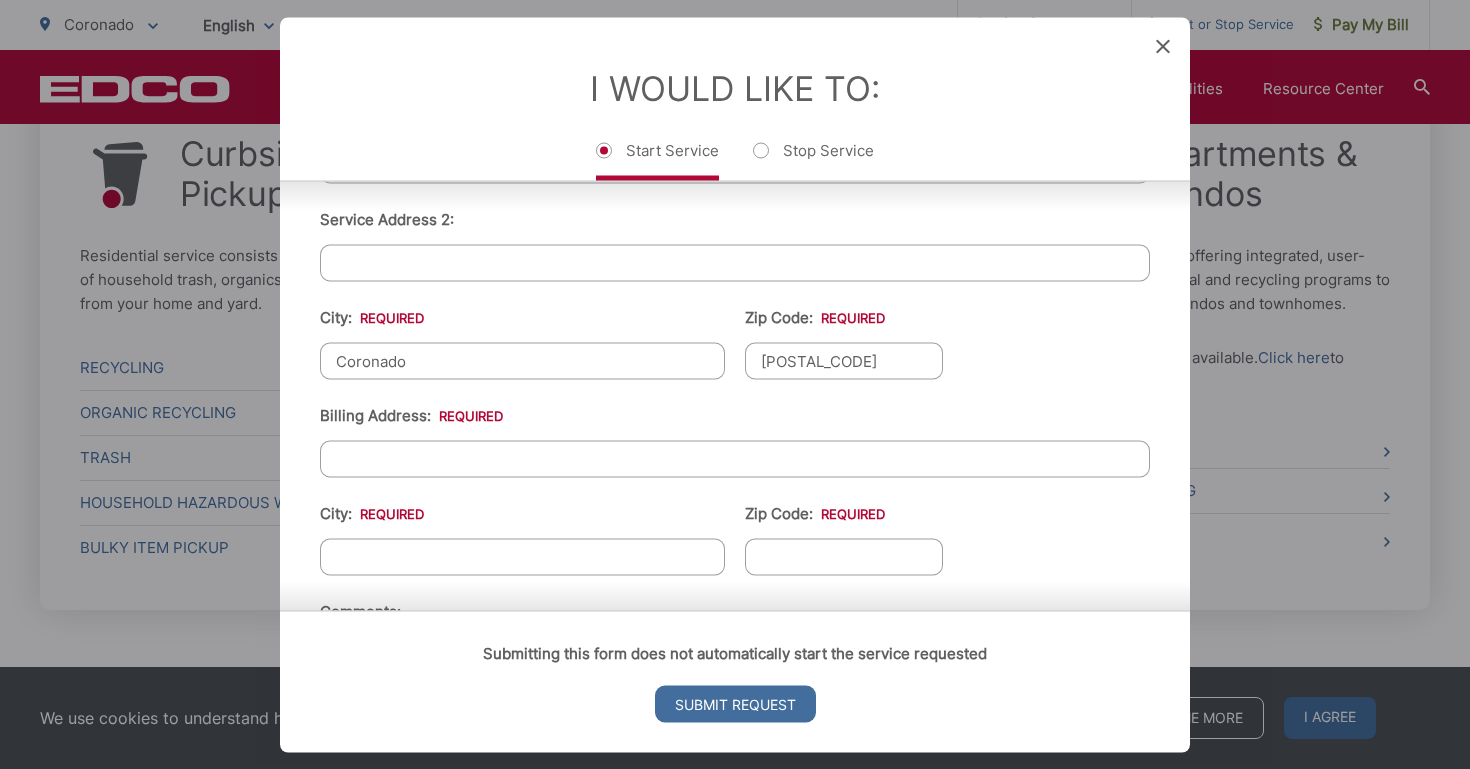 scroll, scrollTop: 629, scrollLeft: 0, axis: vertical 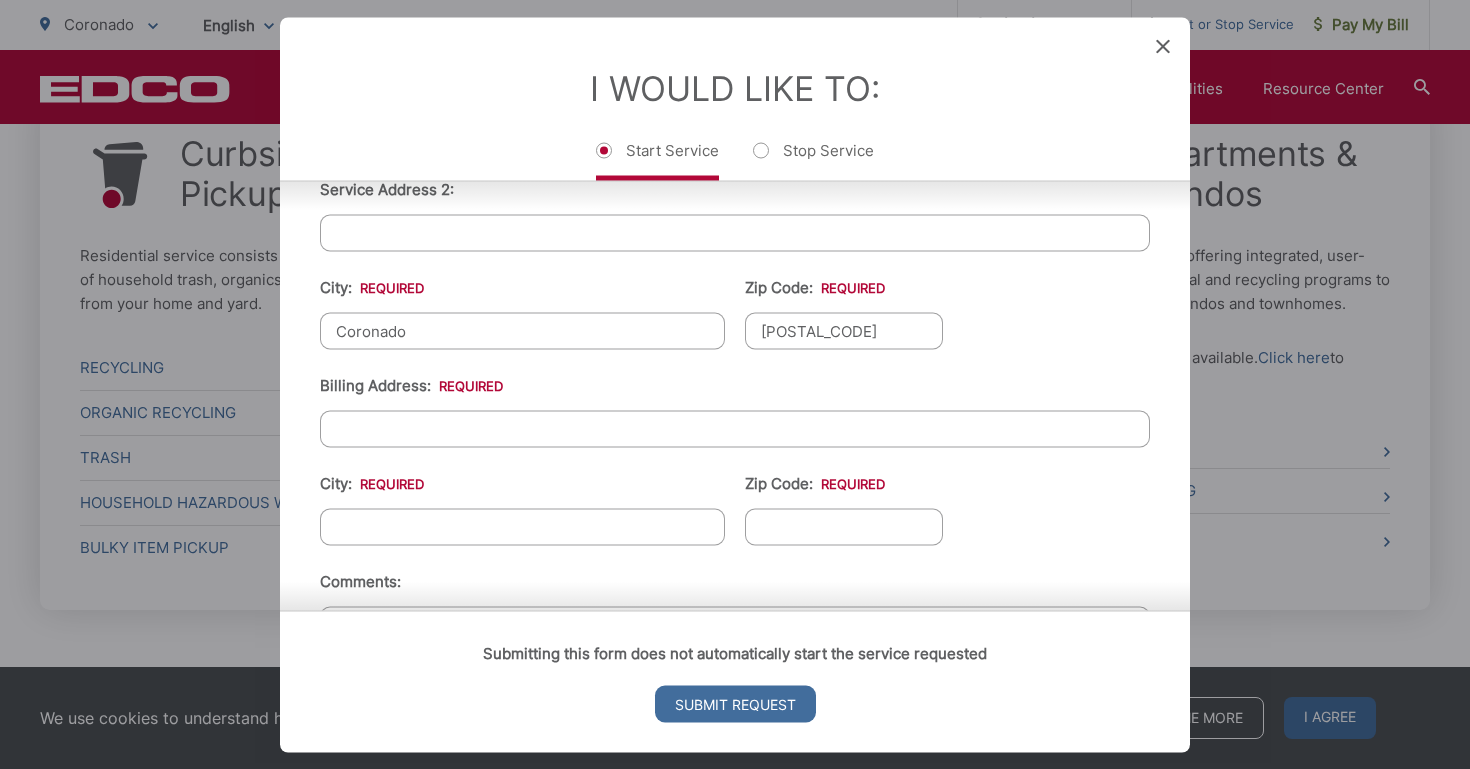 type on "[POSTAL_CODE]" 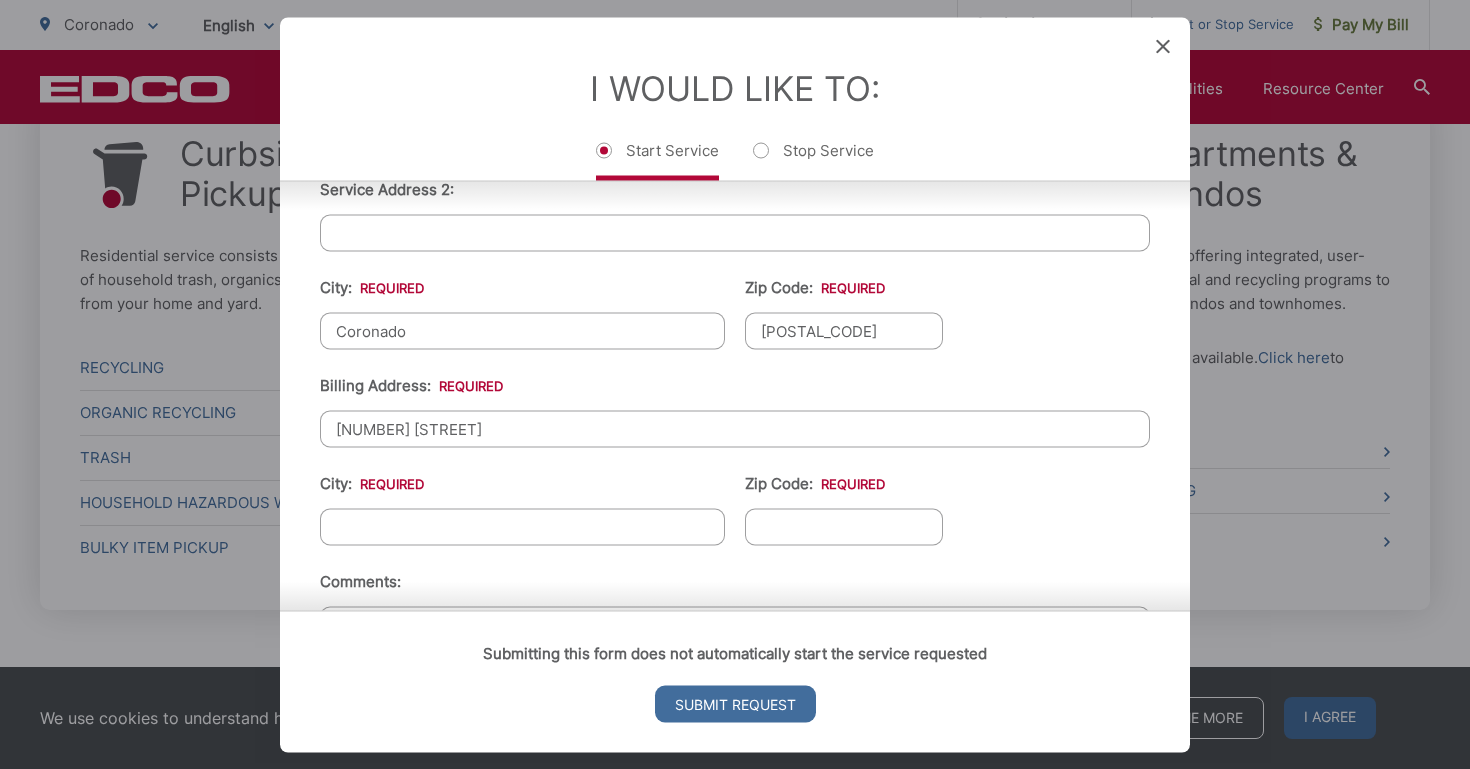 type on "[NUMBER] [STREET]" 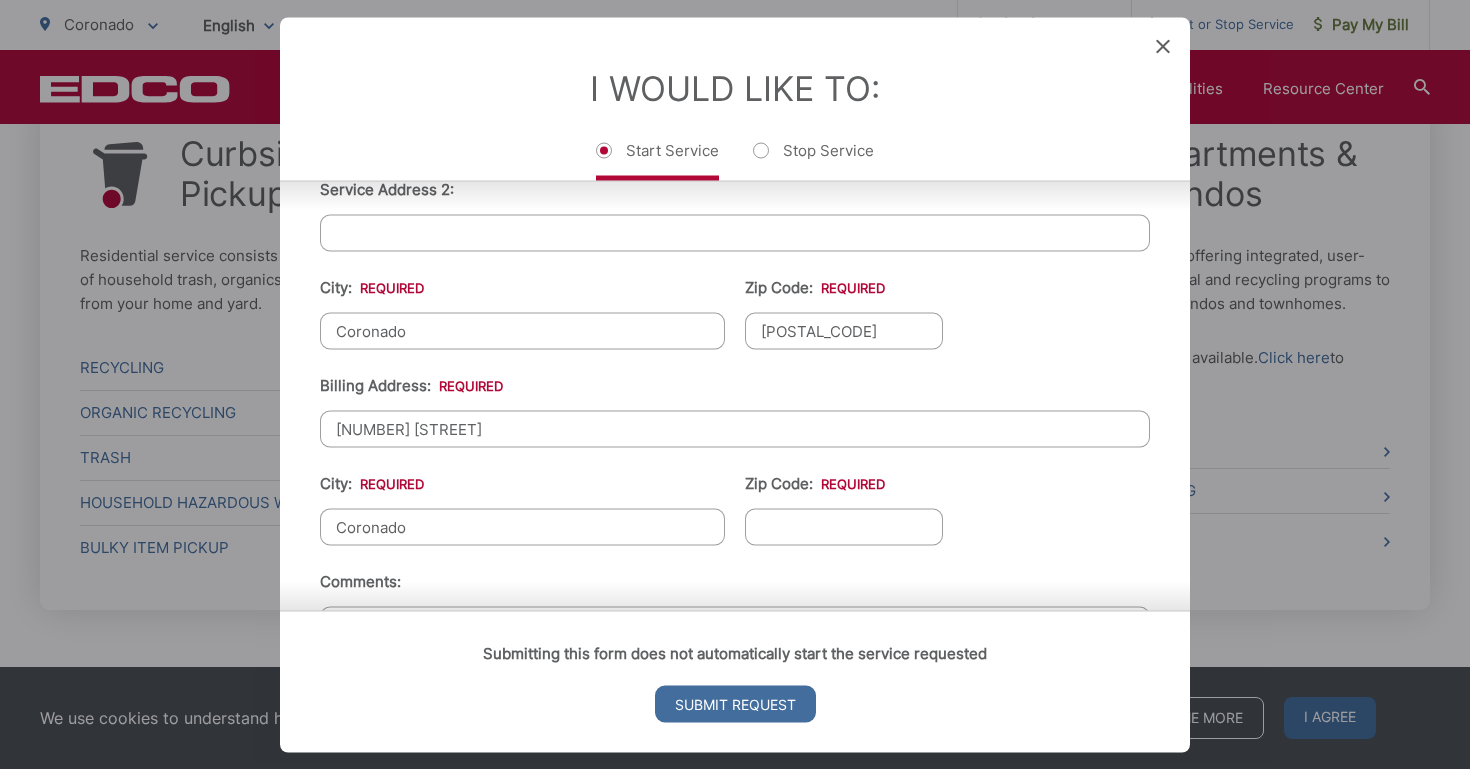 type on "Coronado" 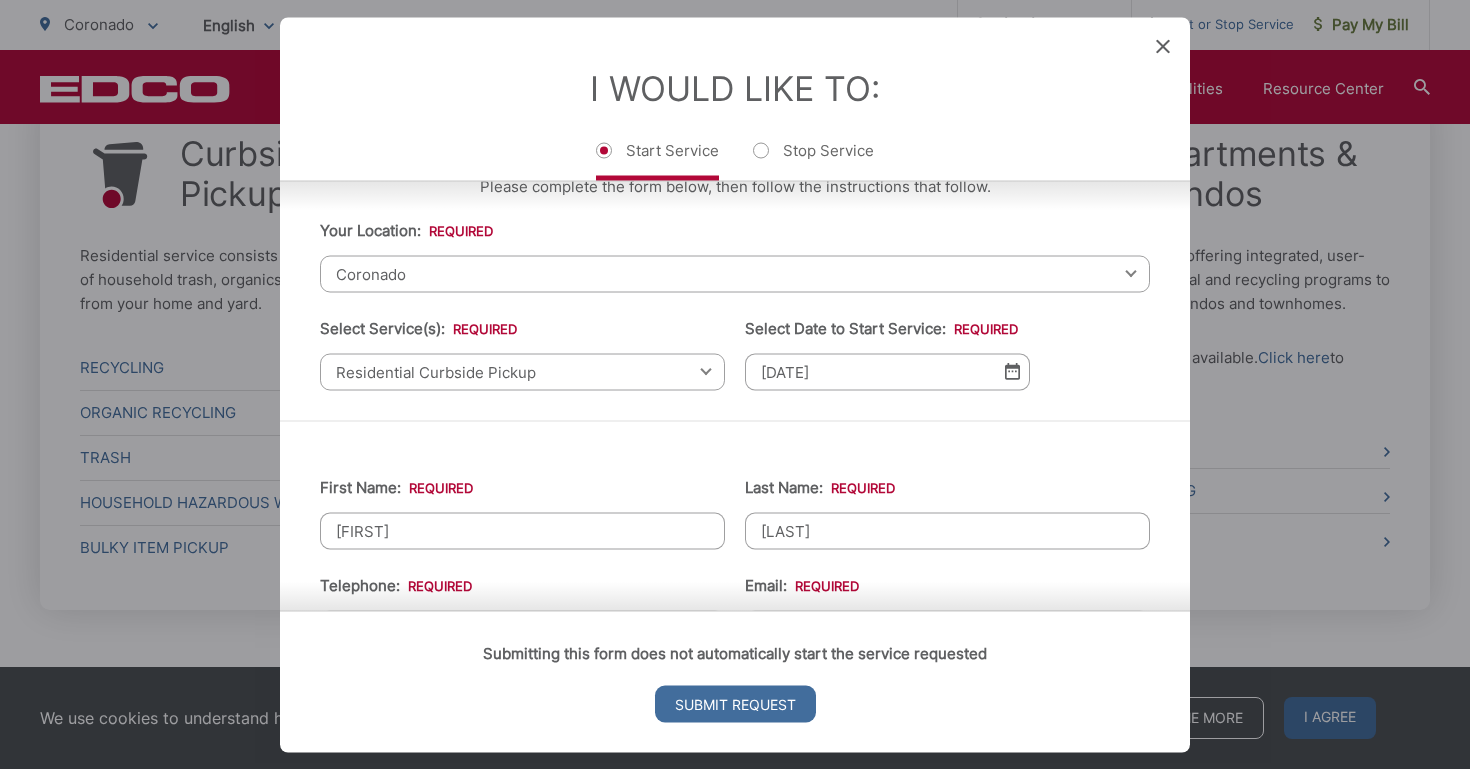 scroll, scrollTop: 27, scrollLeft: 0, axis: vertical 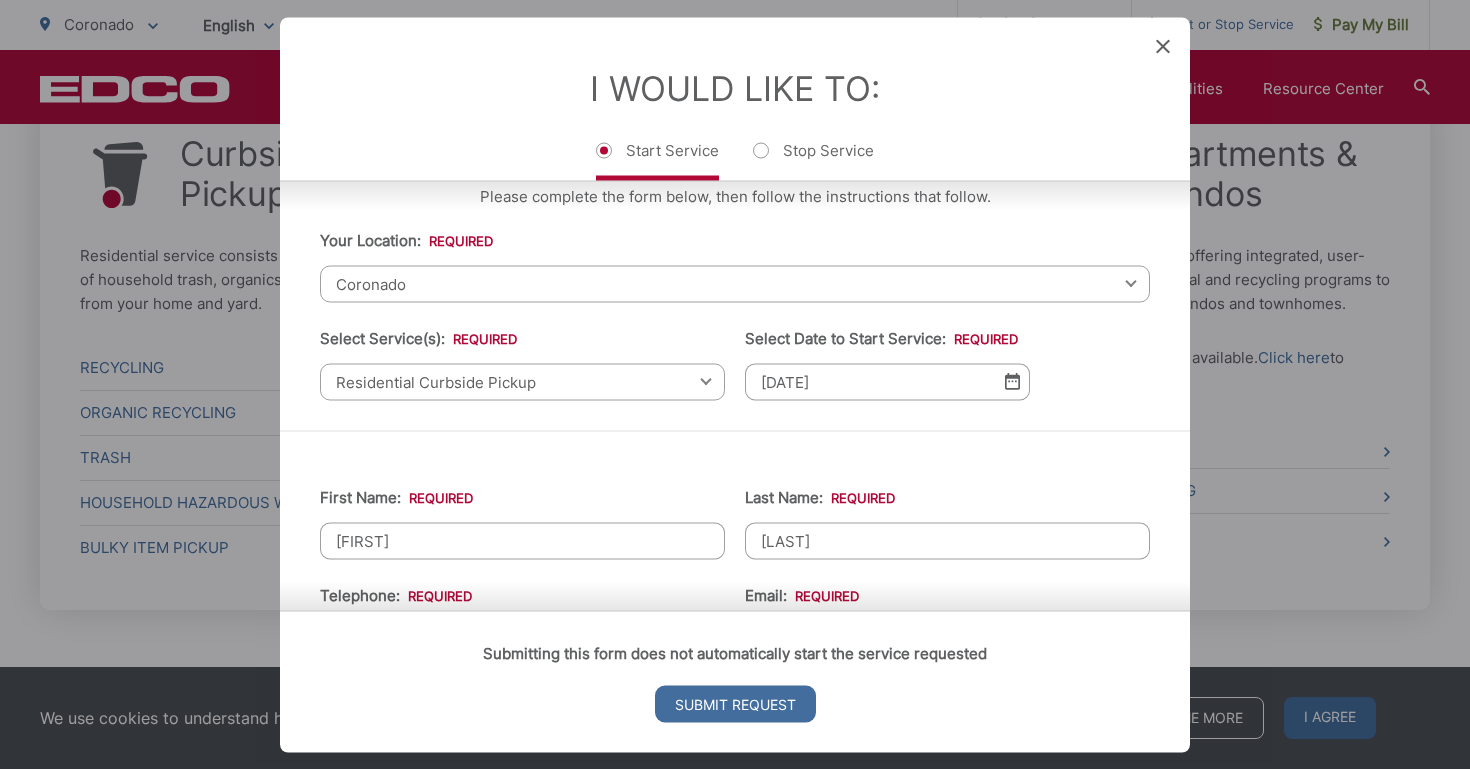 type on "[POSTAL_CODE]" 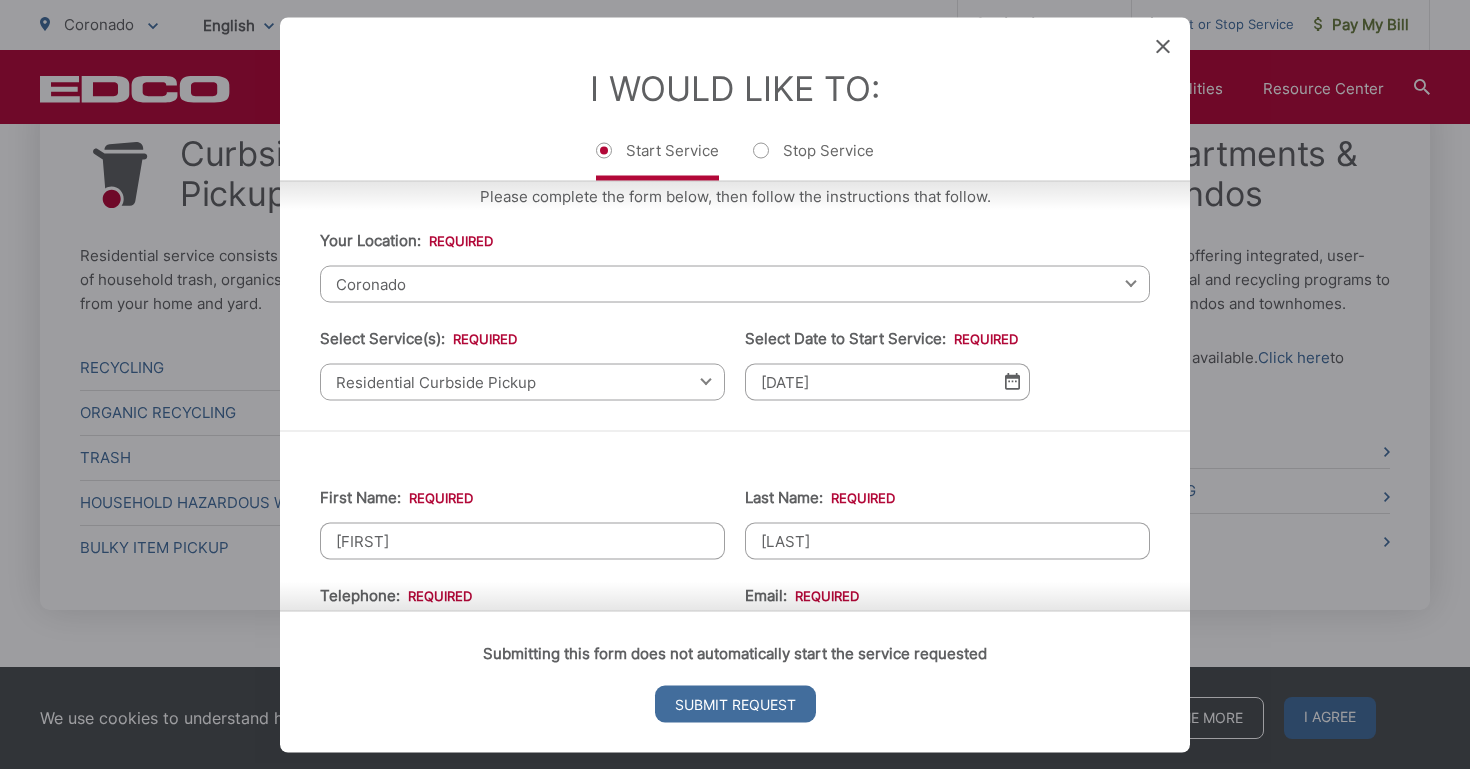click at bounding box center [1012, 381] 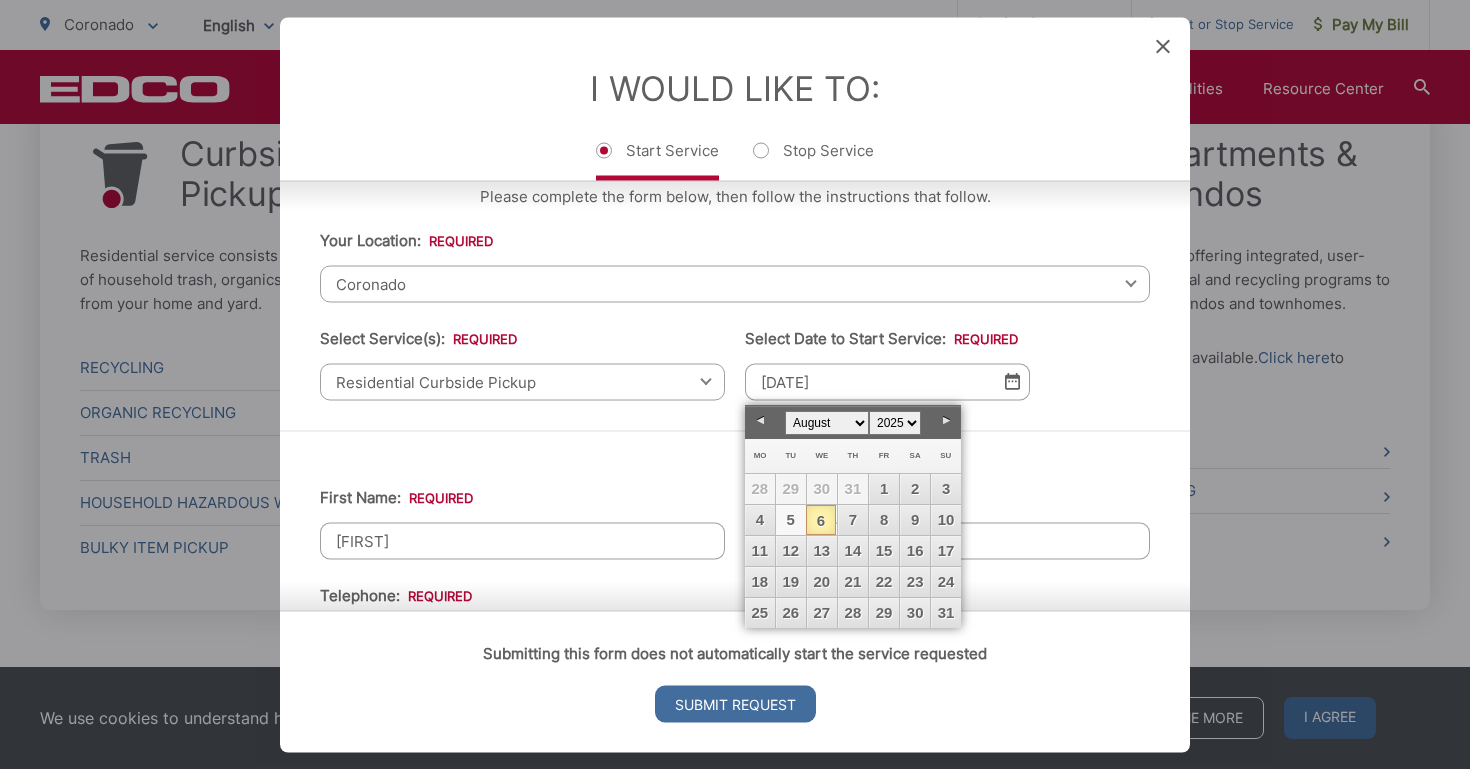 click on "5" at bounding box center [791, 520] 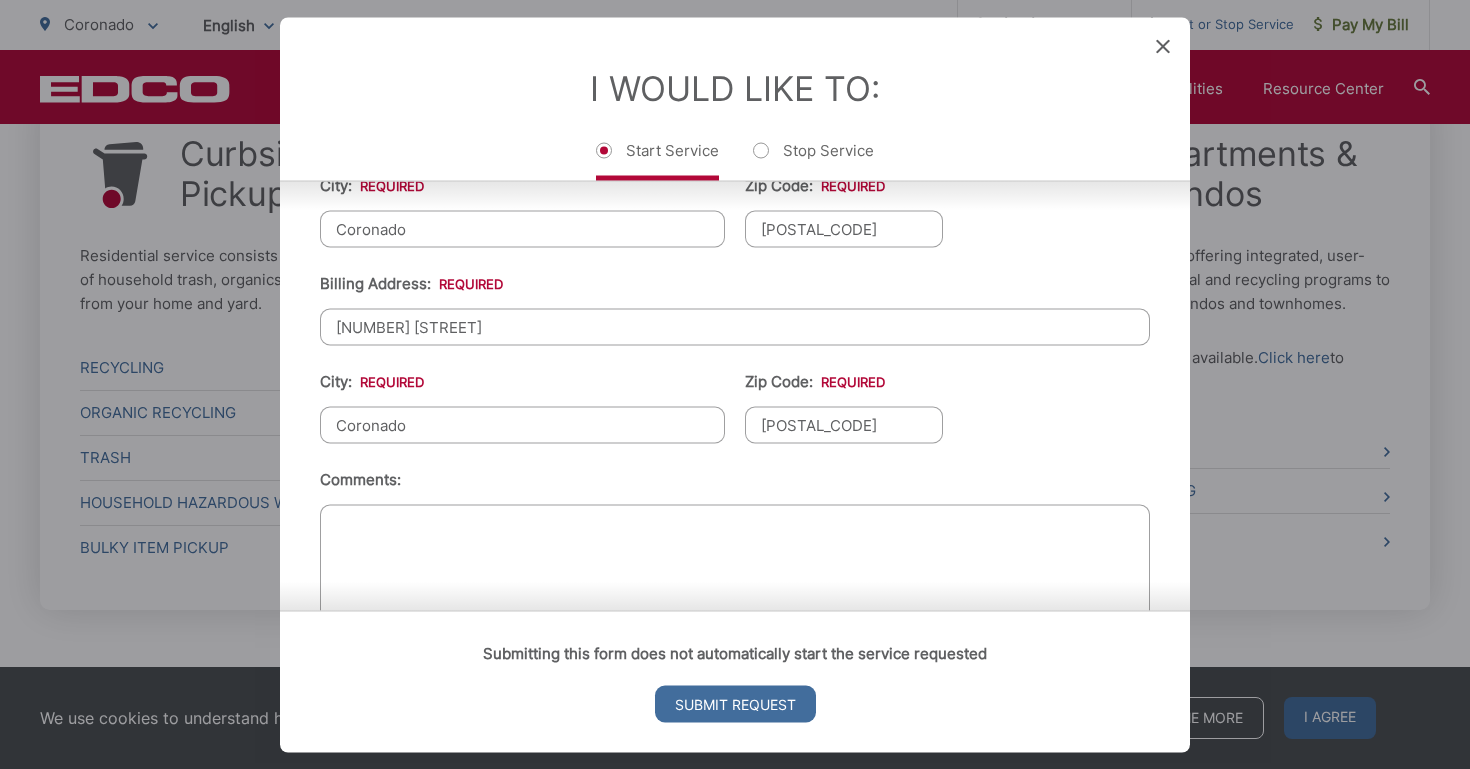 scroll, scrollTop: 780, scrollLeft: 0, axis: vertical 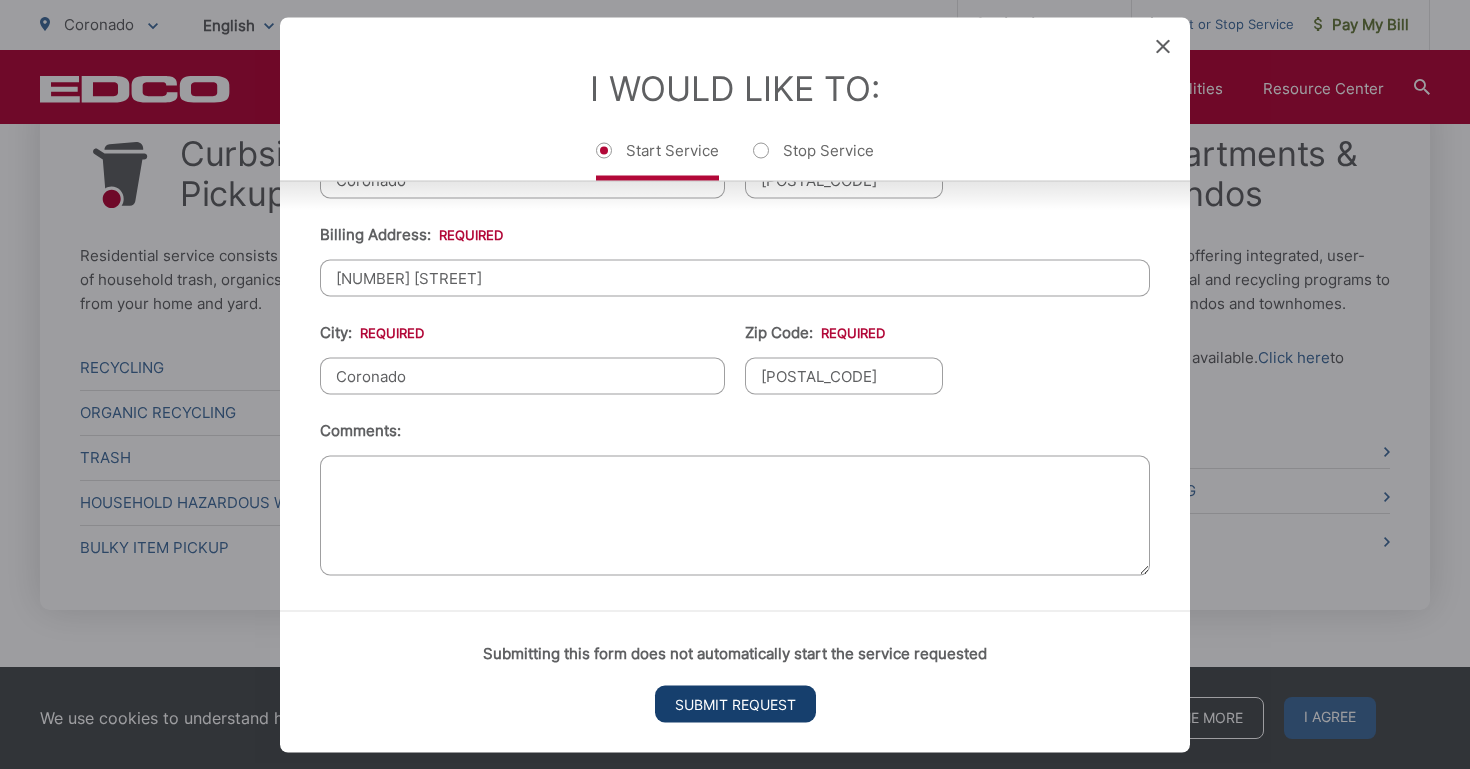 click on "Submit Request" at bounding box center [735, 703] 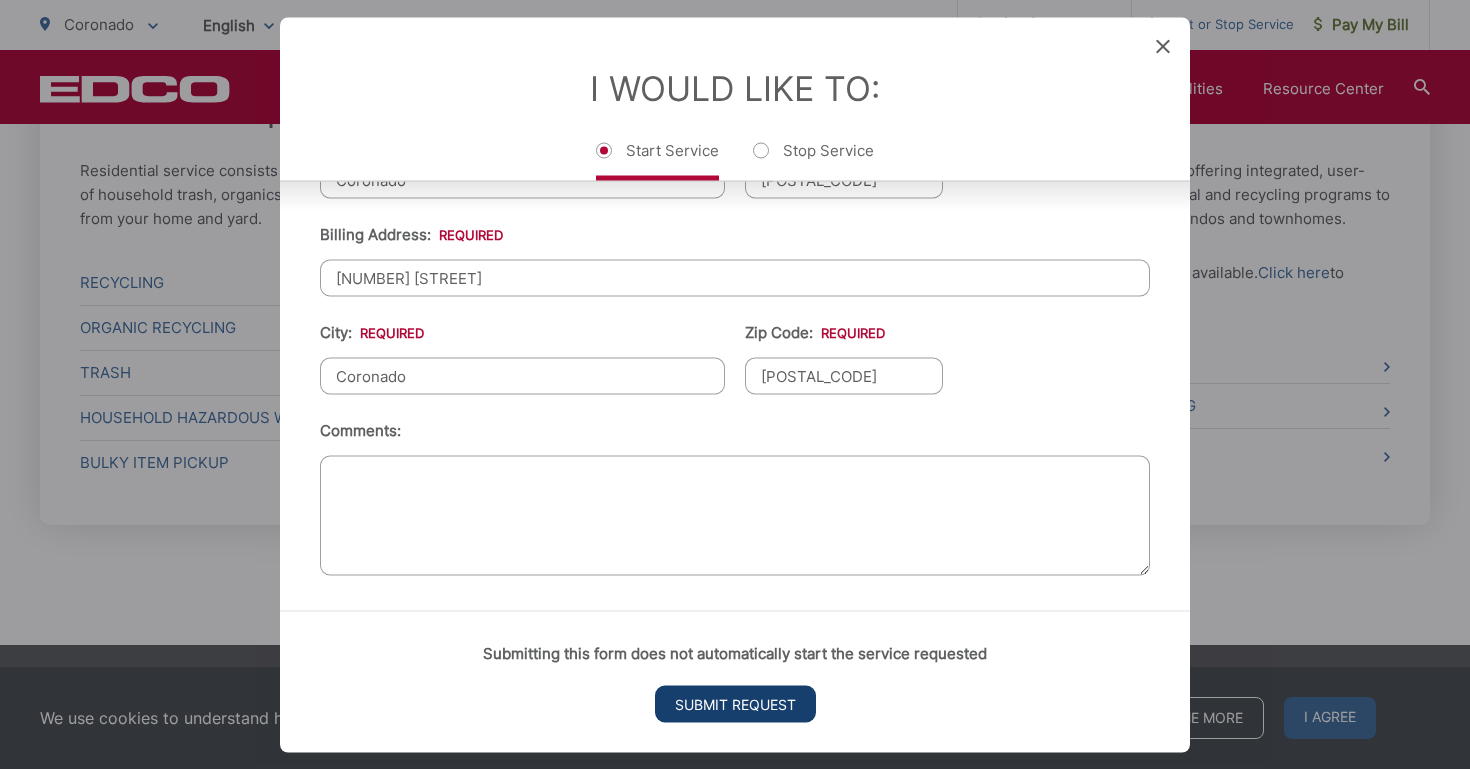 scroll, scrollTop: 0, scrollLeft: 0, axis: both 